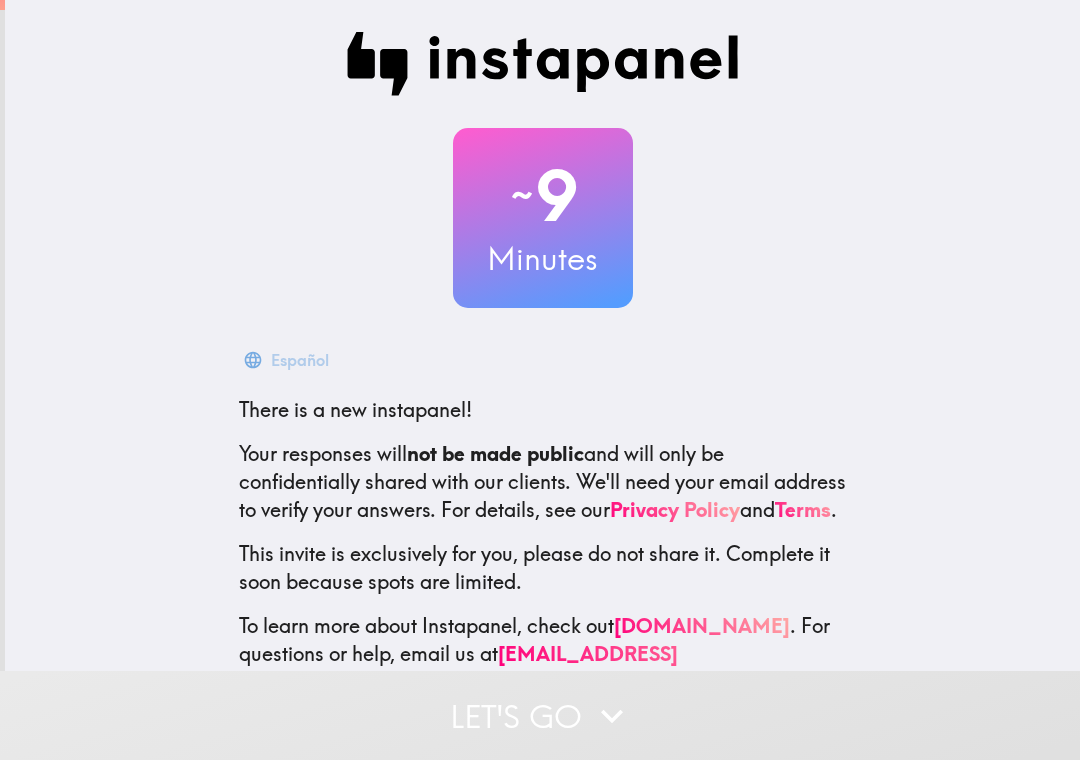 scroll, scrollTop: 0, scrollLeft: 0, axis: both 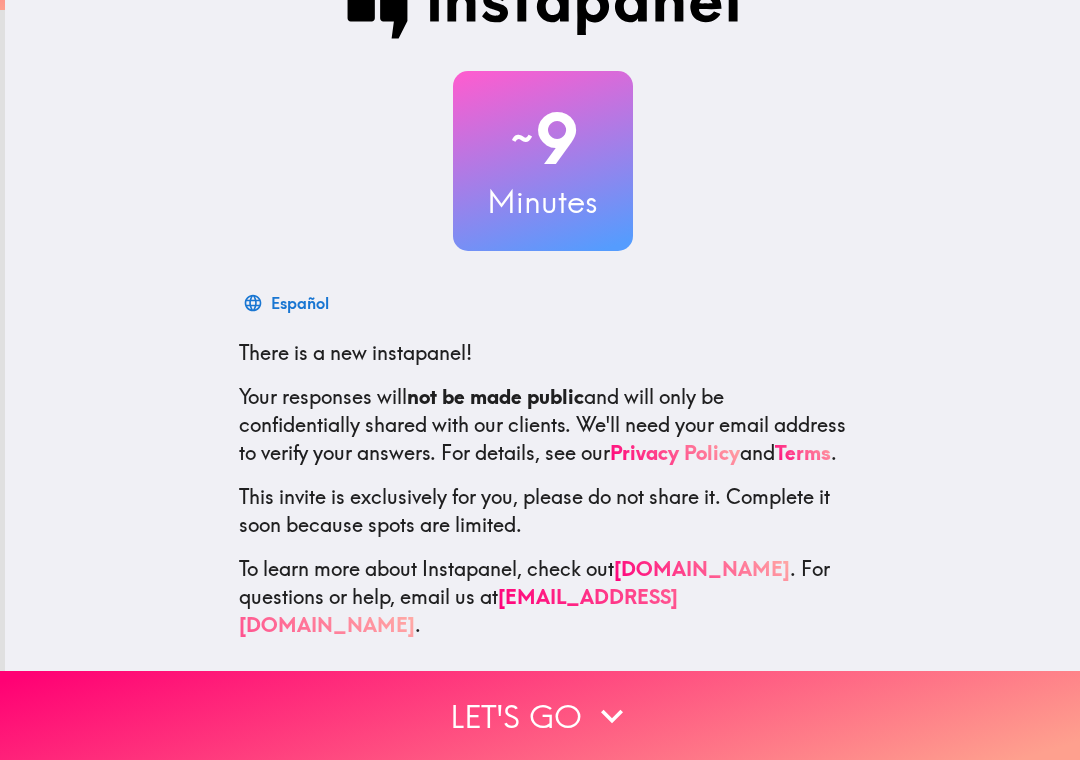 click 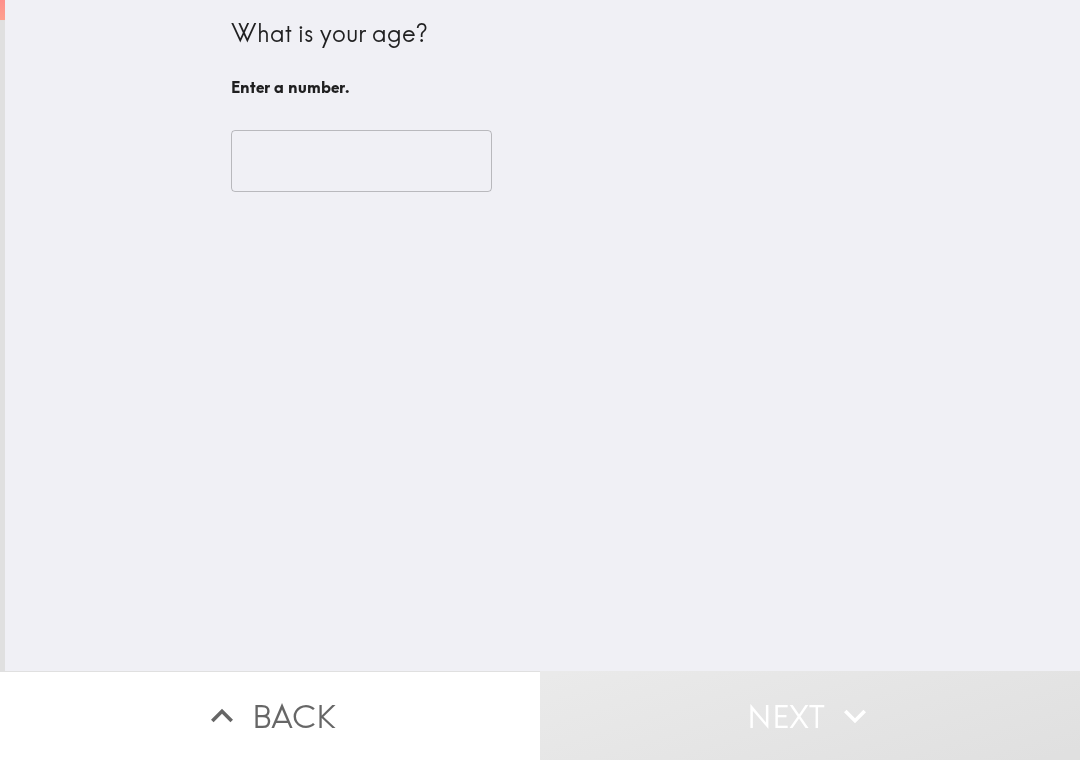 scroll, scrollTop: 0, scrollLeft: 0, axis: both 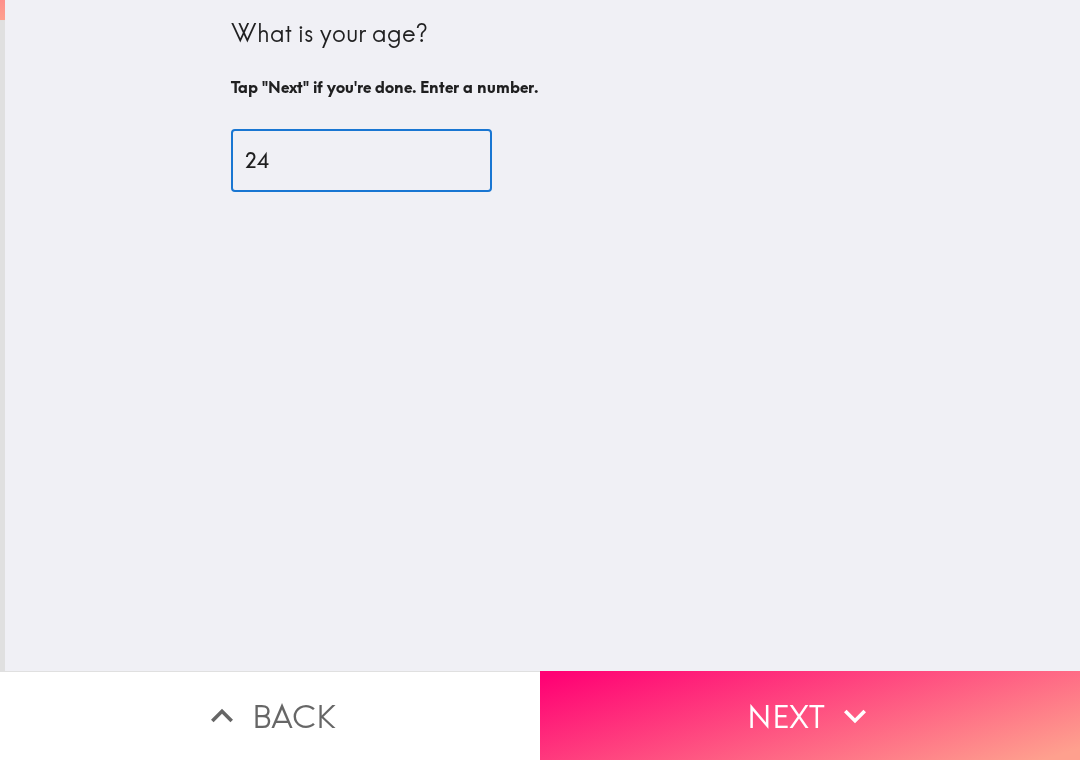type on "24" 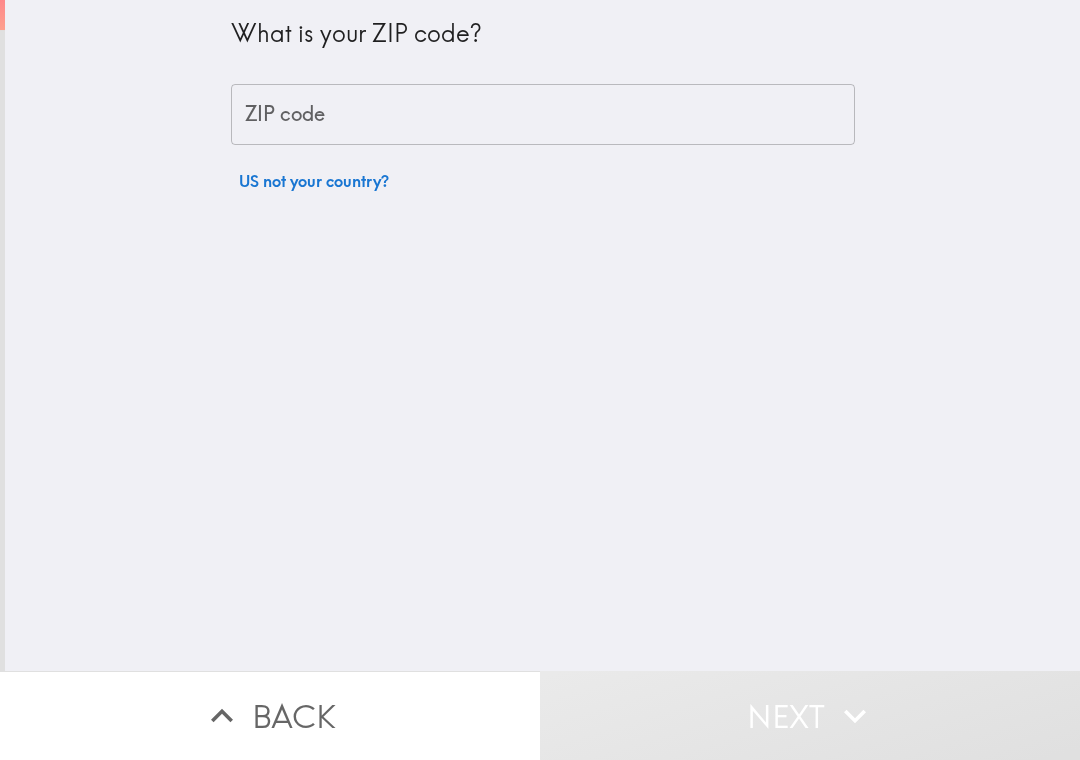 click on "ZIP code" at bounding box center (543, 115) 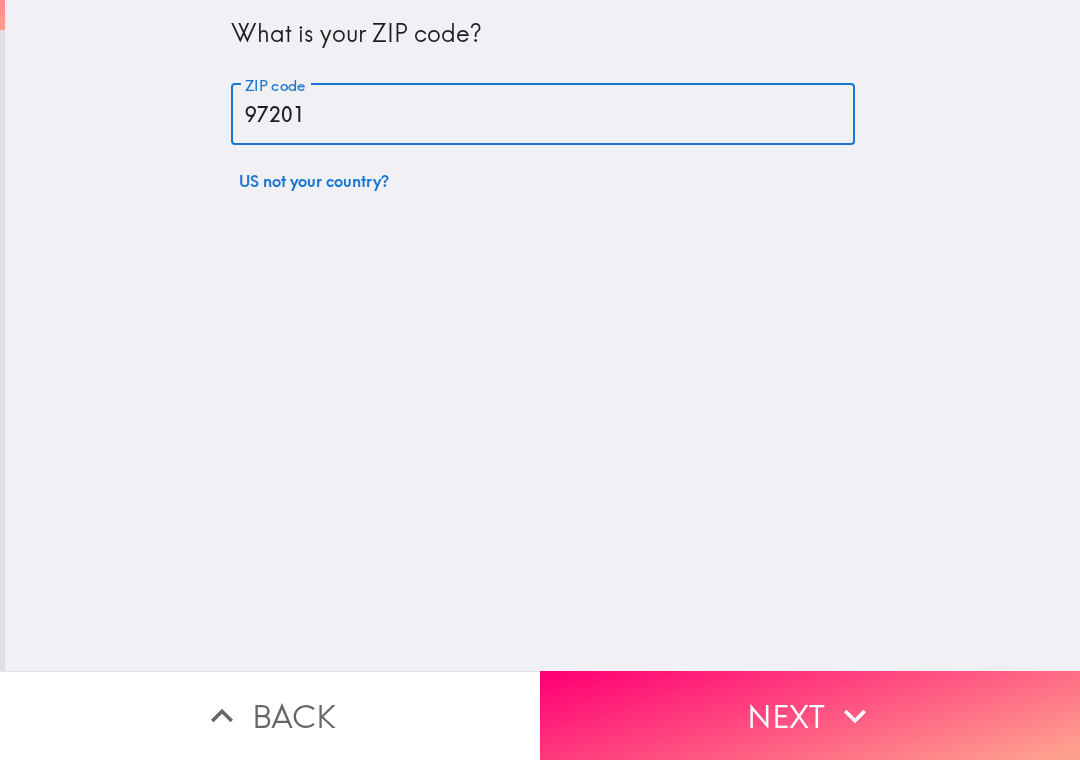 type on "97201" 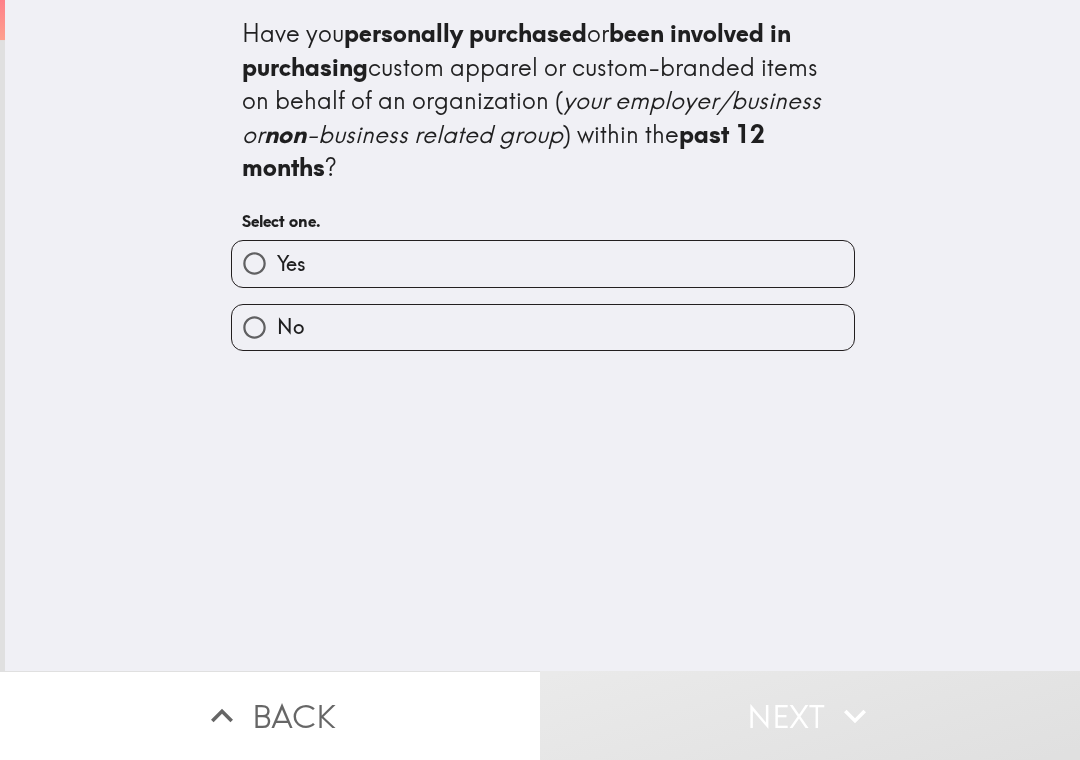click on "Yes" at bounding box center [543, 263] 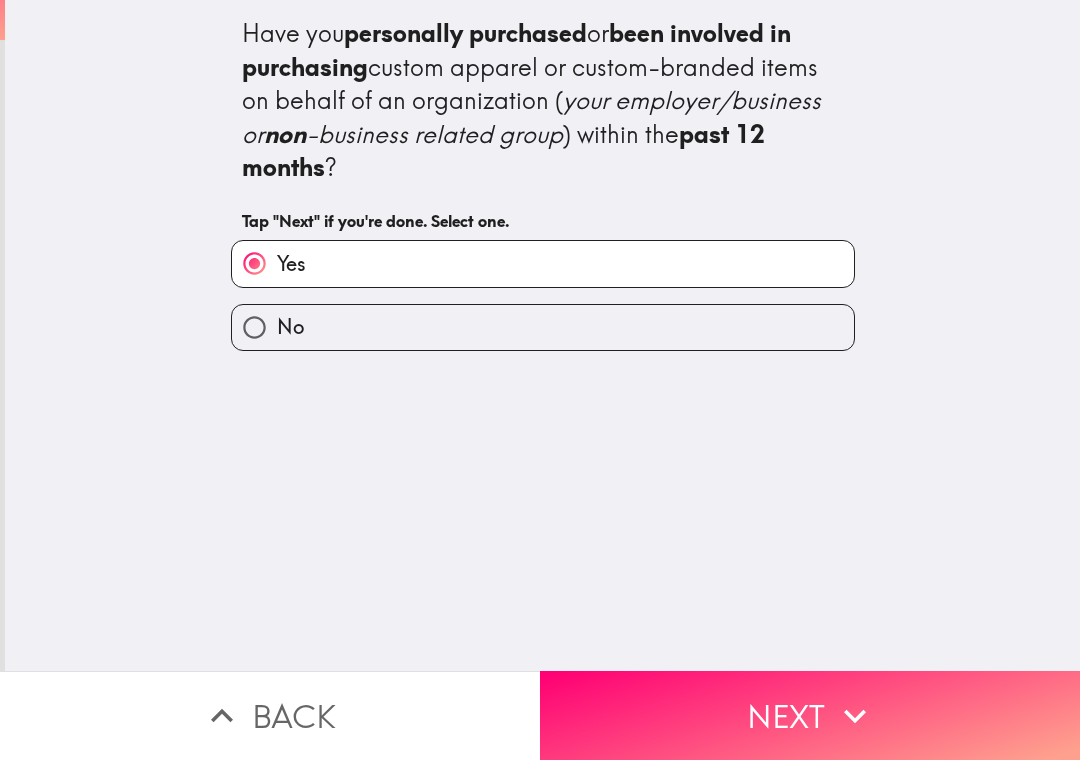 click on "Next" at bounding box center [810, 715] 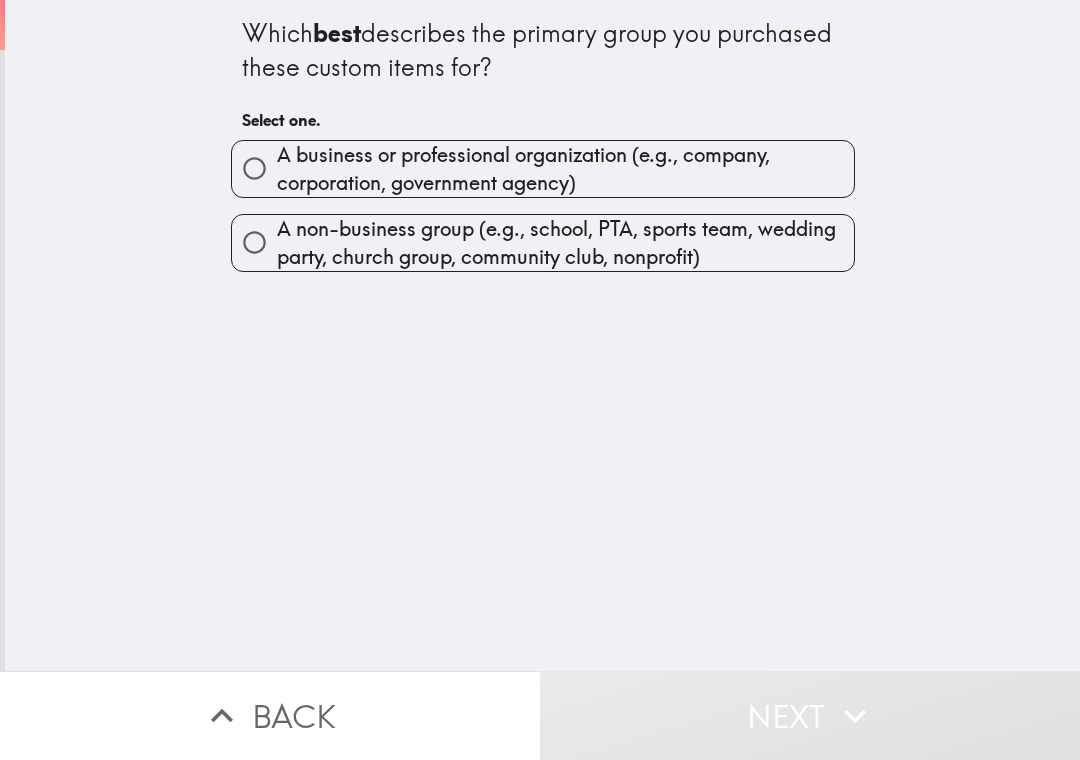 click on "A business or professional organization (e.g., company, corporation, government agency)" at bounding box center [565, 169] 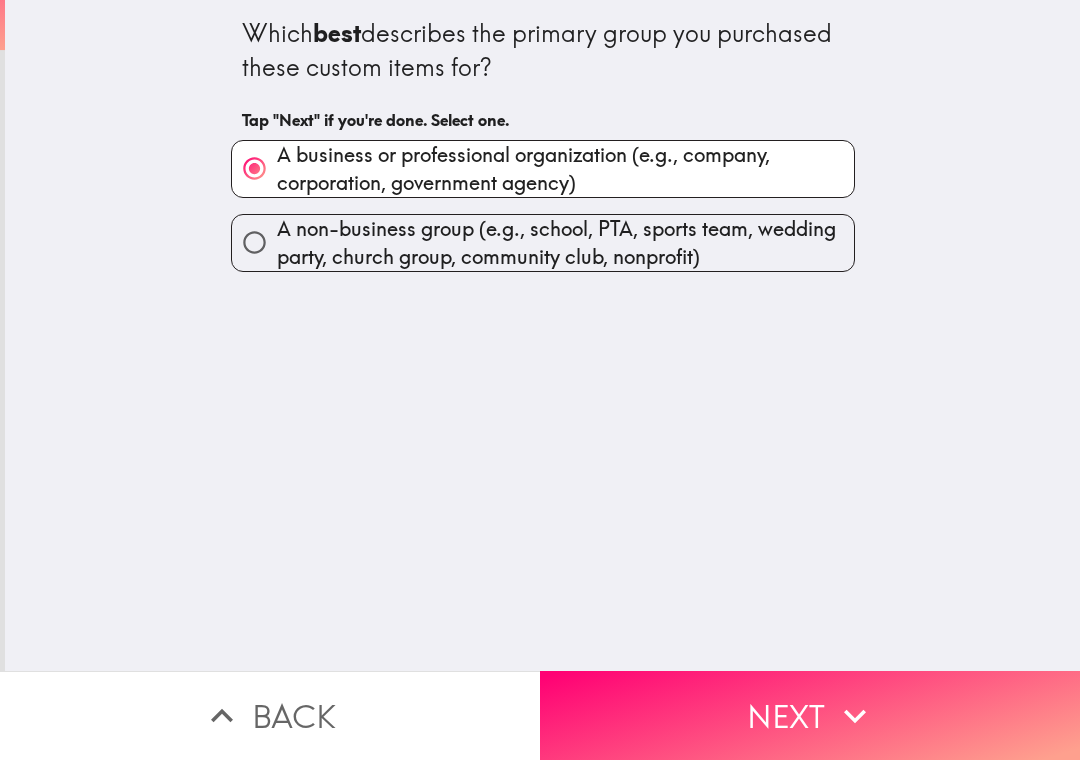 click on "Next" at bounding box center (810, 715) 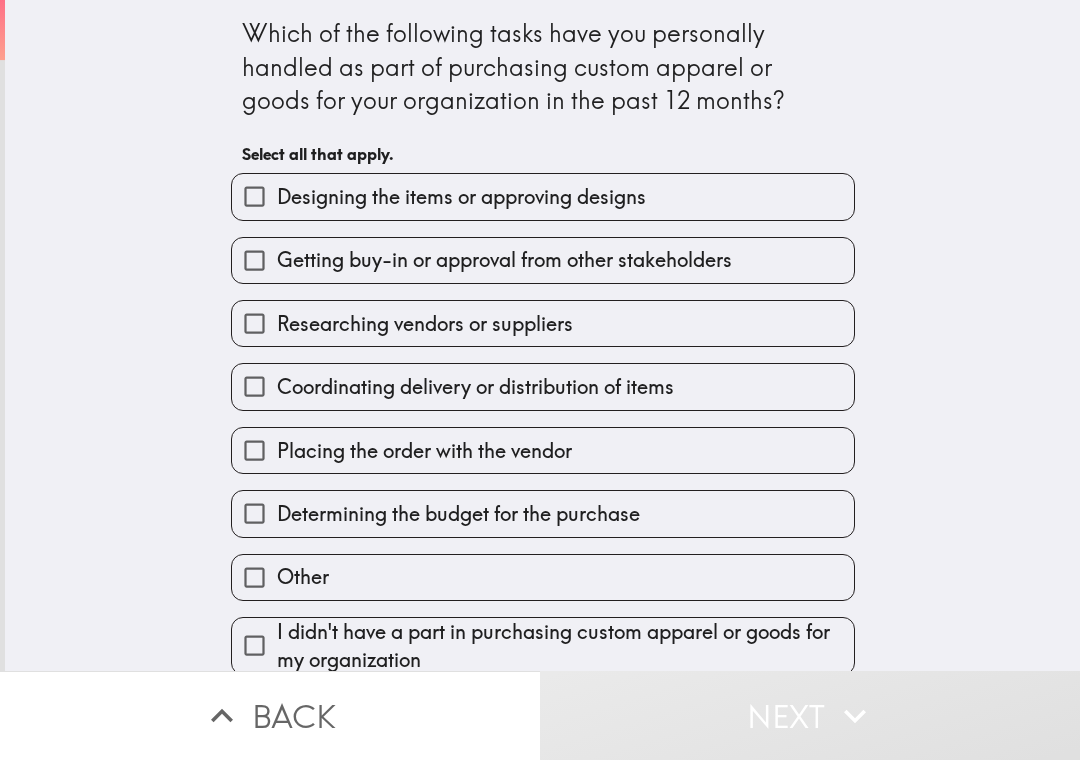 click on "Designing the items or approving designs" at bounding box center (543, 196) 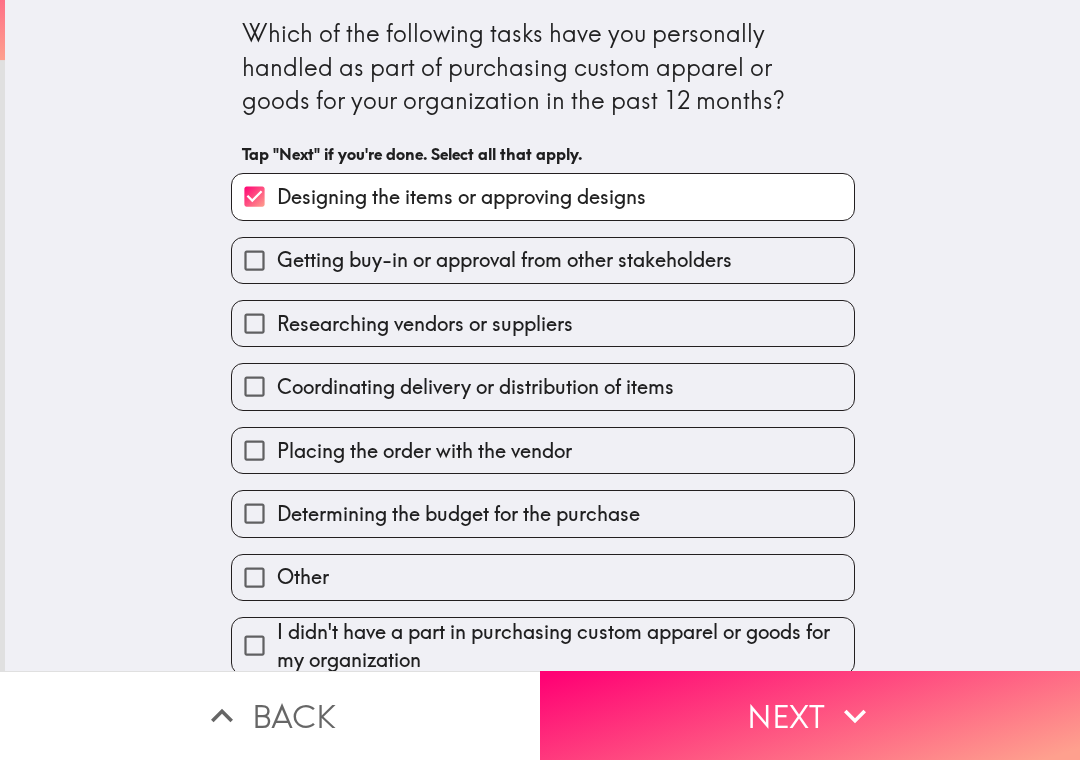 click on "Designing the items or approving designs" at bounding box center (543, 196) 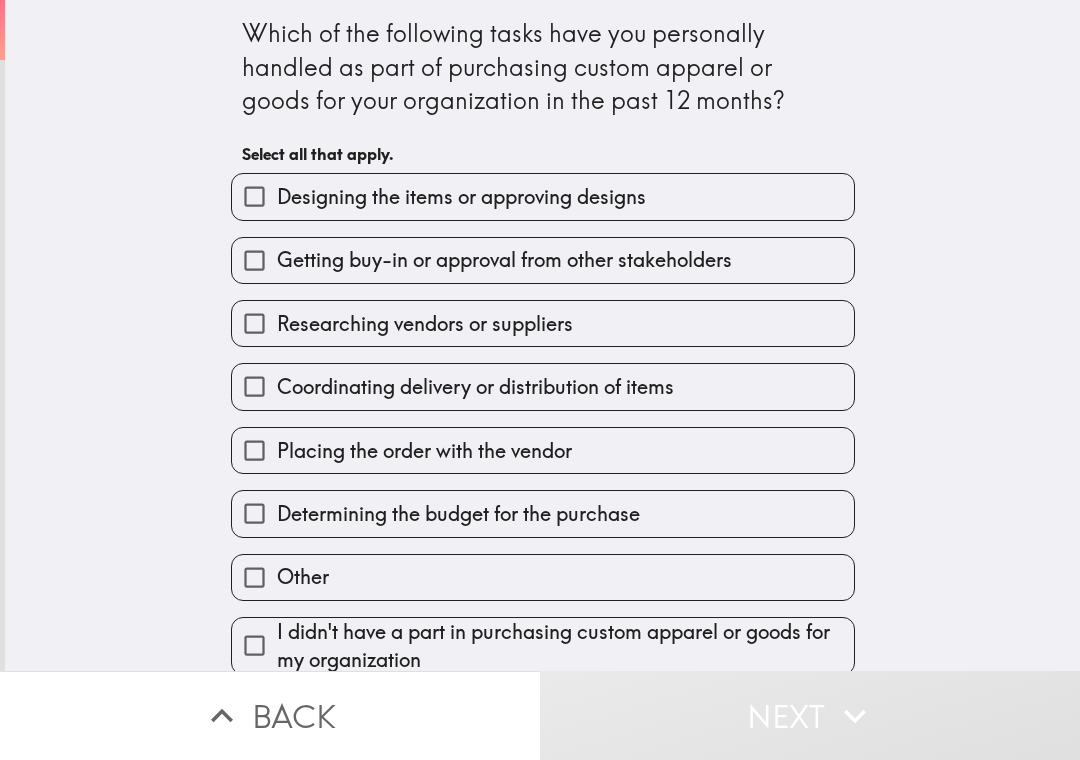 click on "Getting buy-in or approval from other stakeholders" at bounding box center [543, 260] 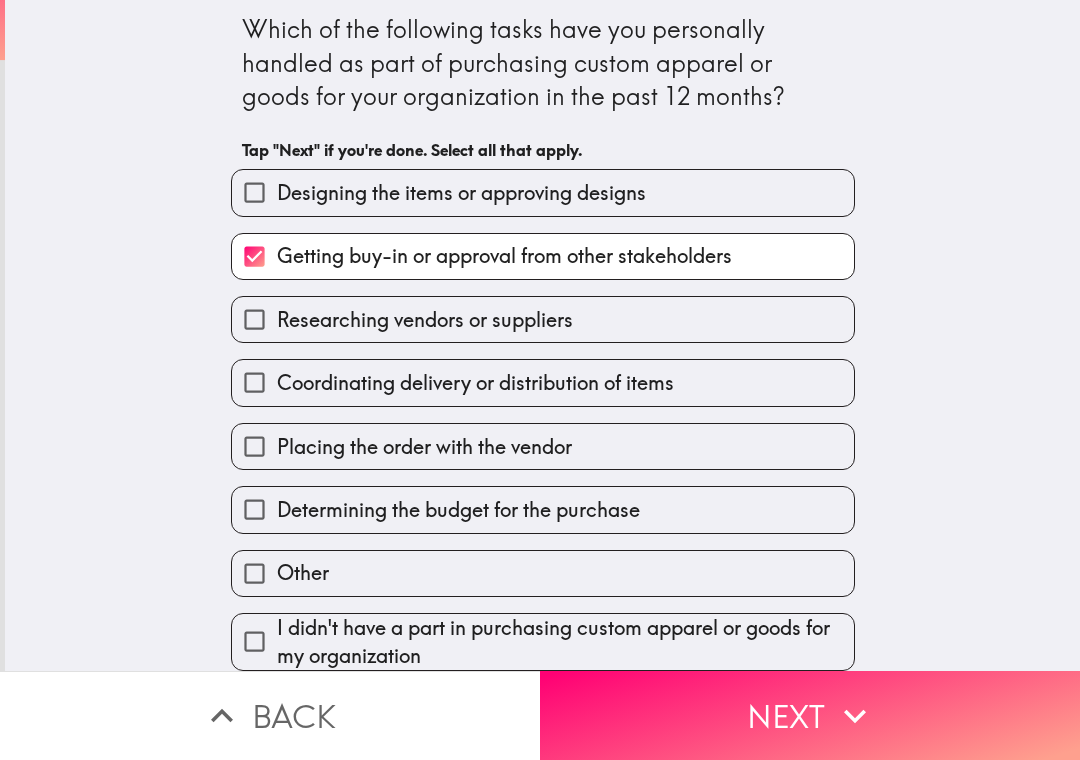 scroll, scrollTop: 10, scrollLeft: 0, axis: vertical 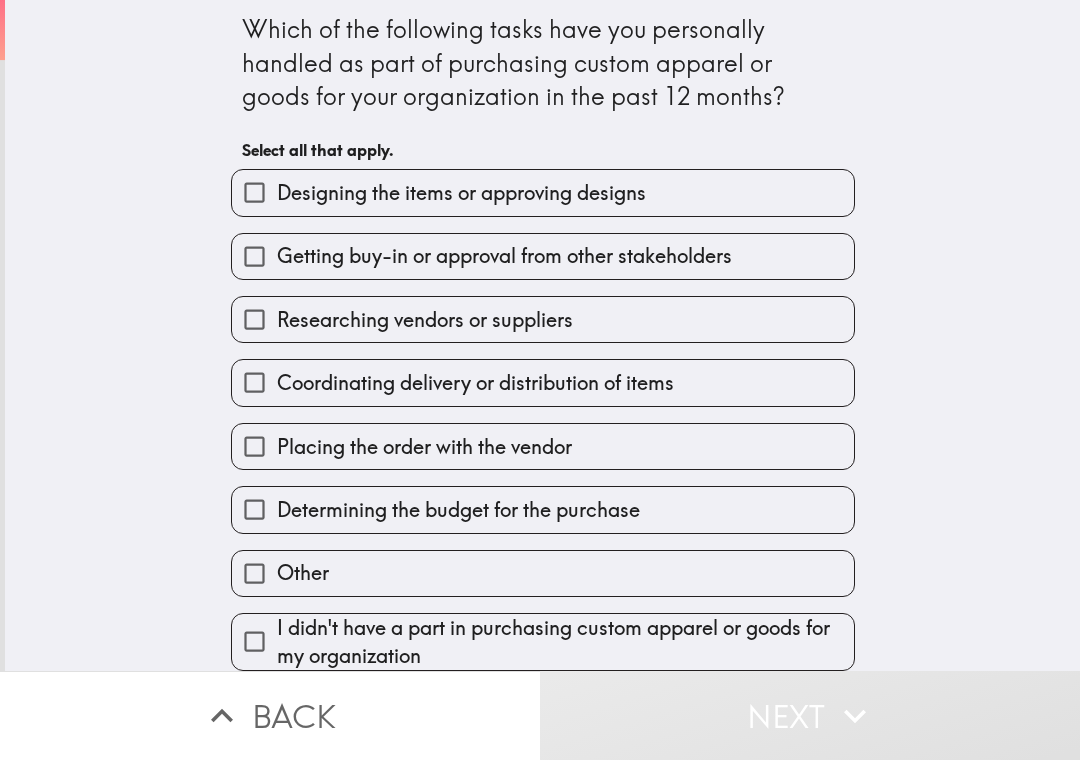 click on "Placing the order with the vendor" at bounding box center (543, 446) 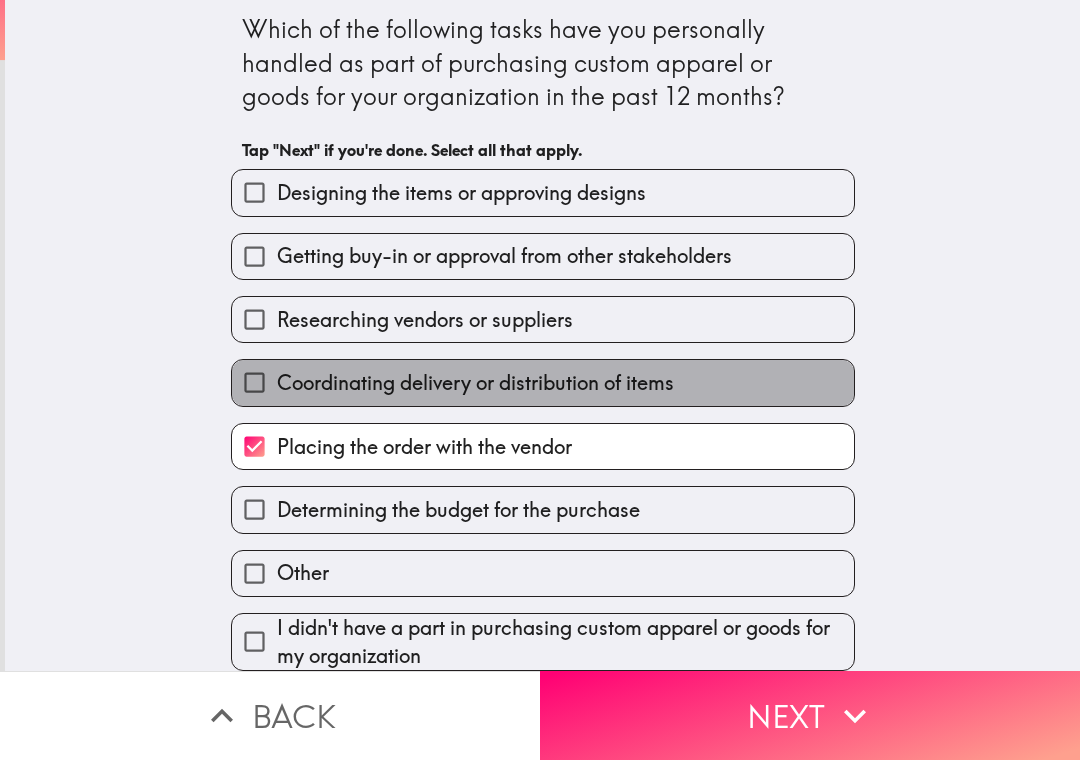 click on "Coordinating delivery or distribution of items" at bounding box center [543, 382] 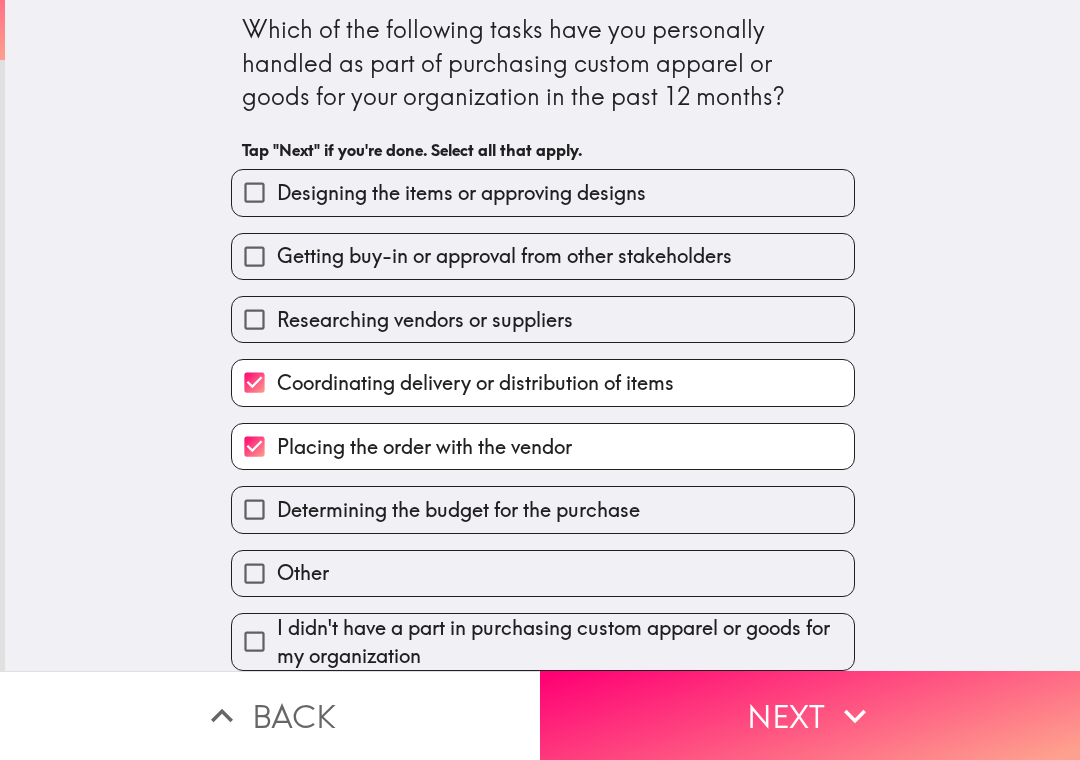 click on "Next" at bounding box center [810, 715] 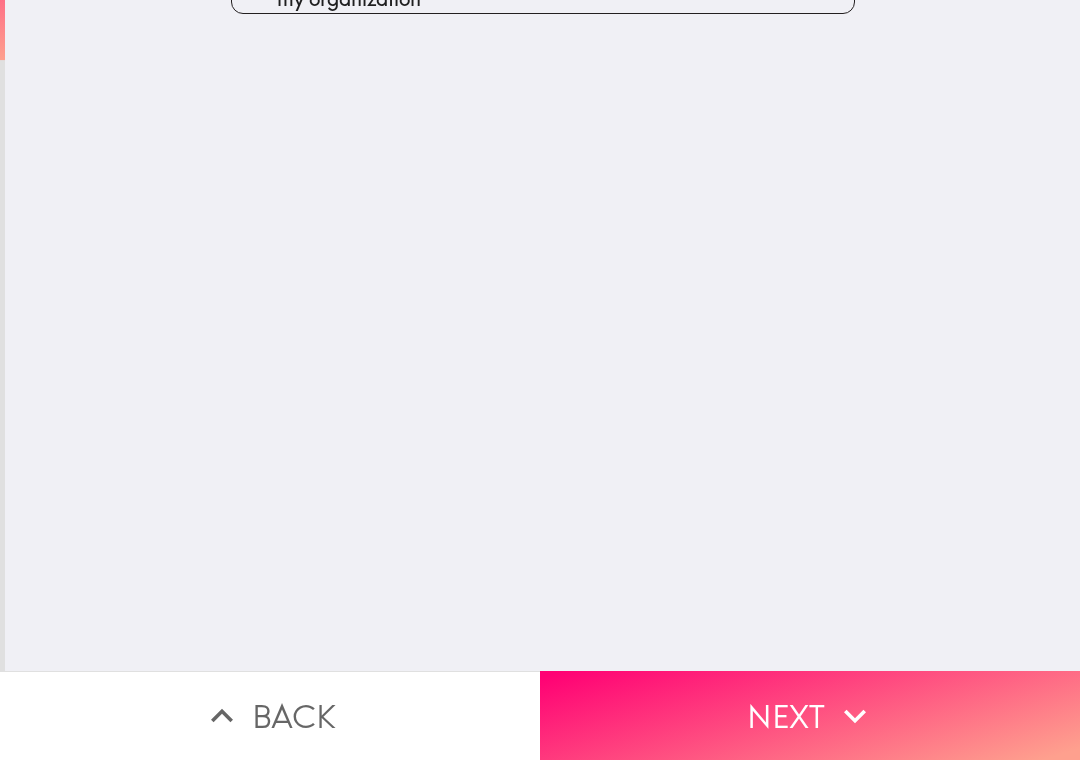 scroll, scrollTop: 0, scrollLeft: 0, axis: both 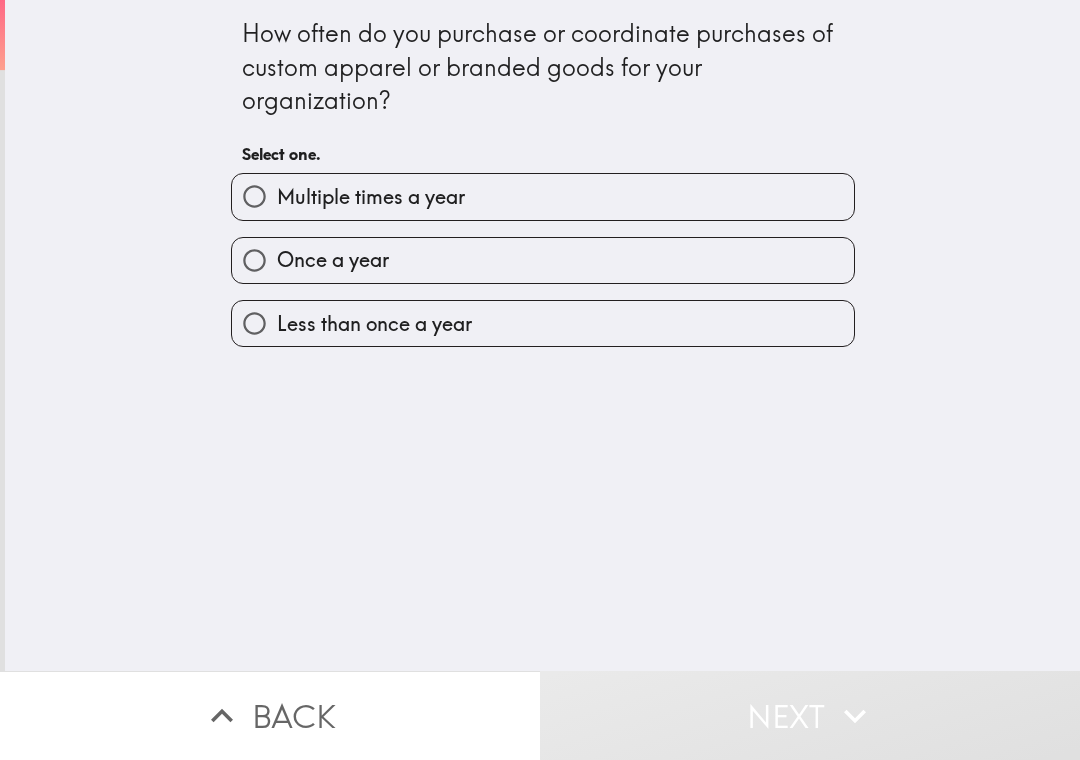 click on "Multiple times a year" at bounding box center [543, 196] 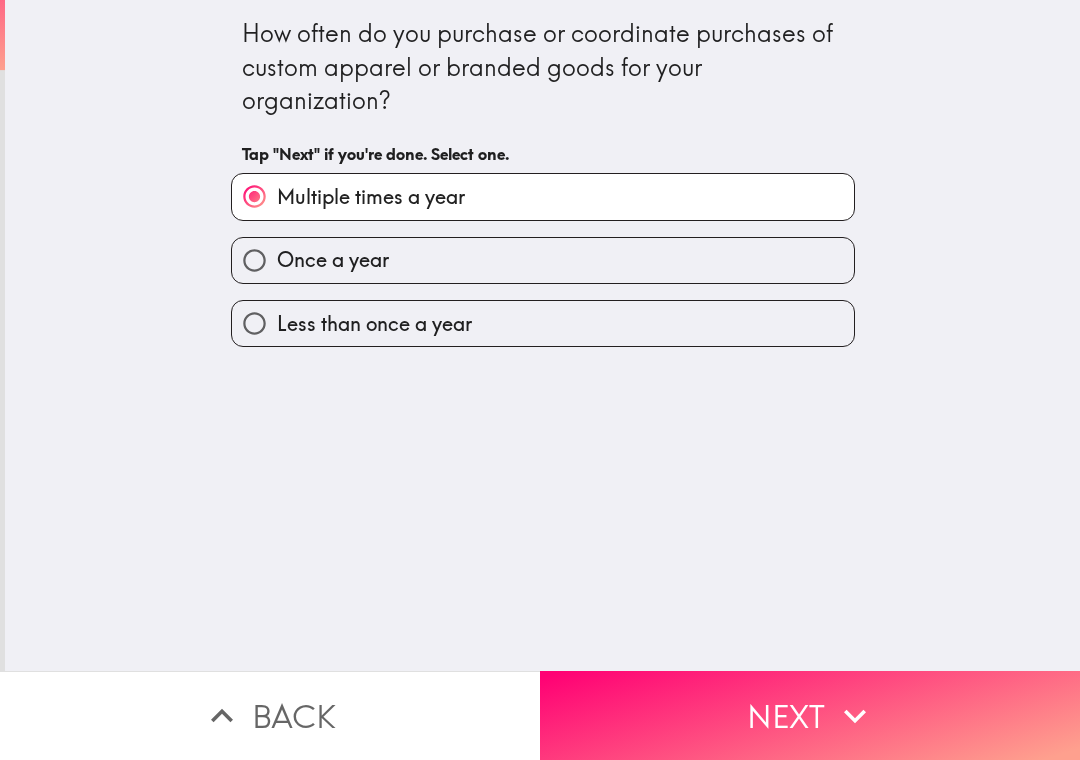 click on "Once a year" at bounding box center (543, 260) 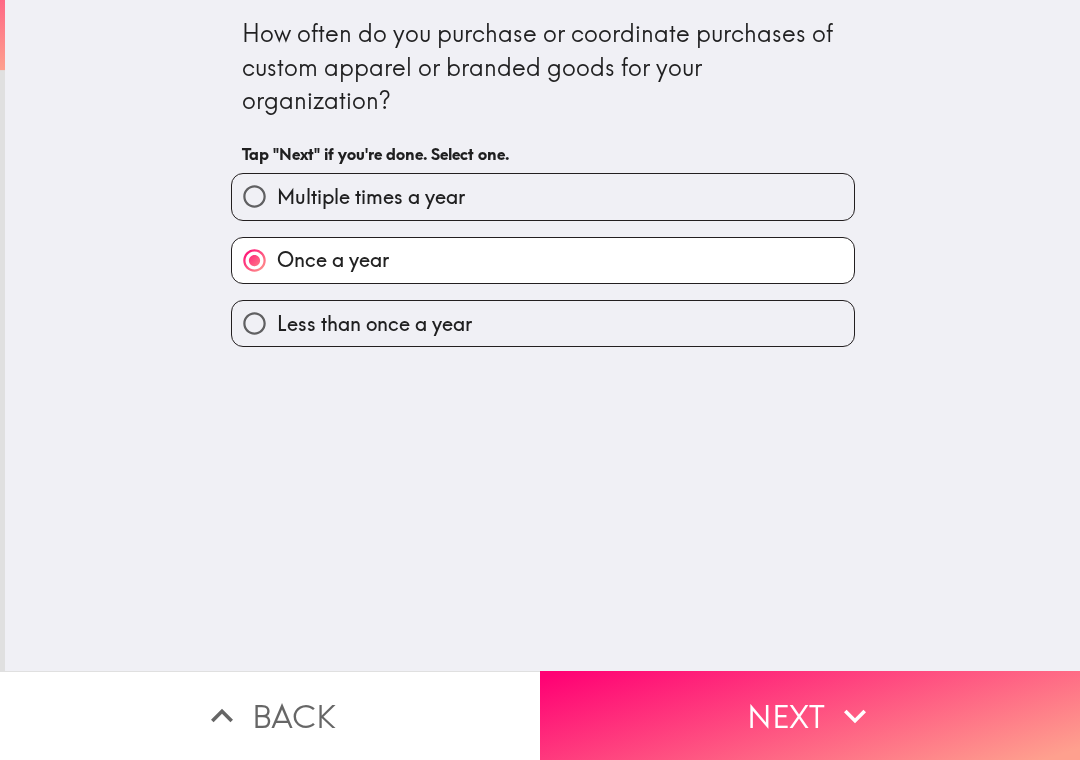 click on "Less than once a year" at bounding box center (543, 323) 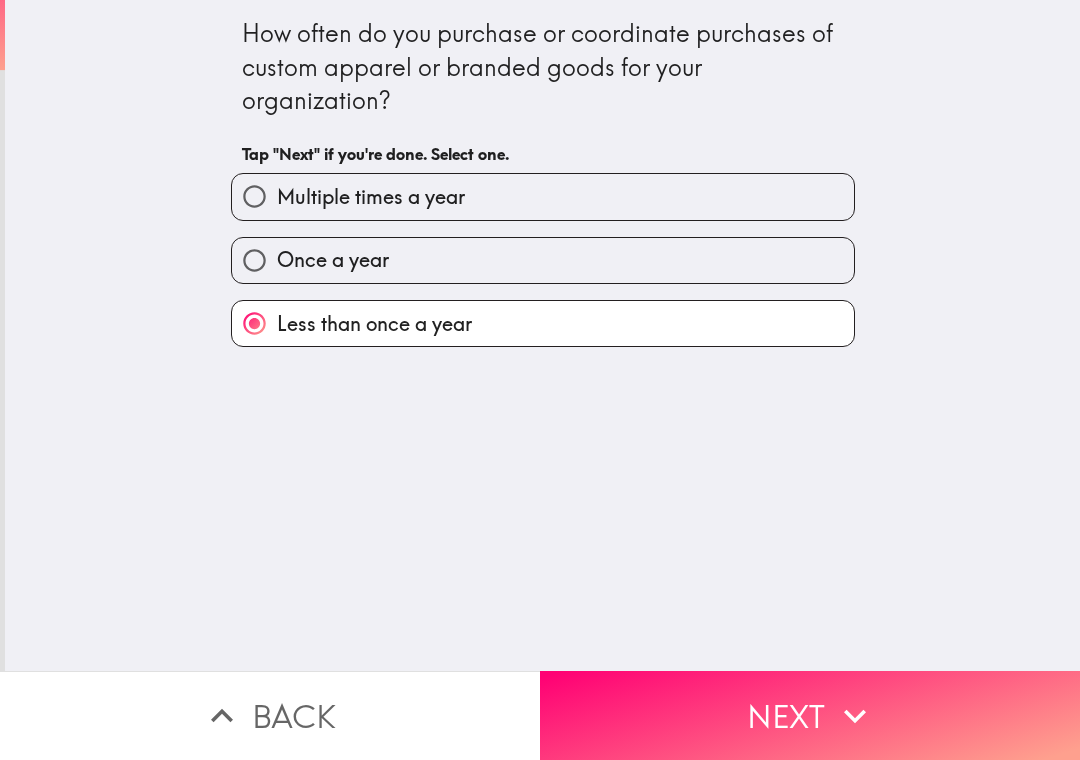 click on "Multiple times a year" at bounding box center [543, 196] 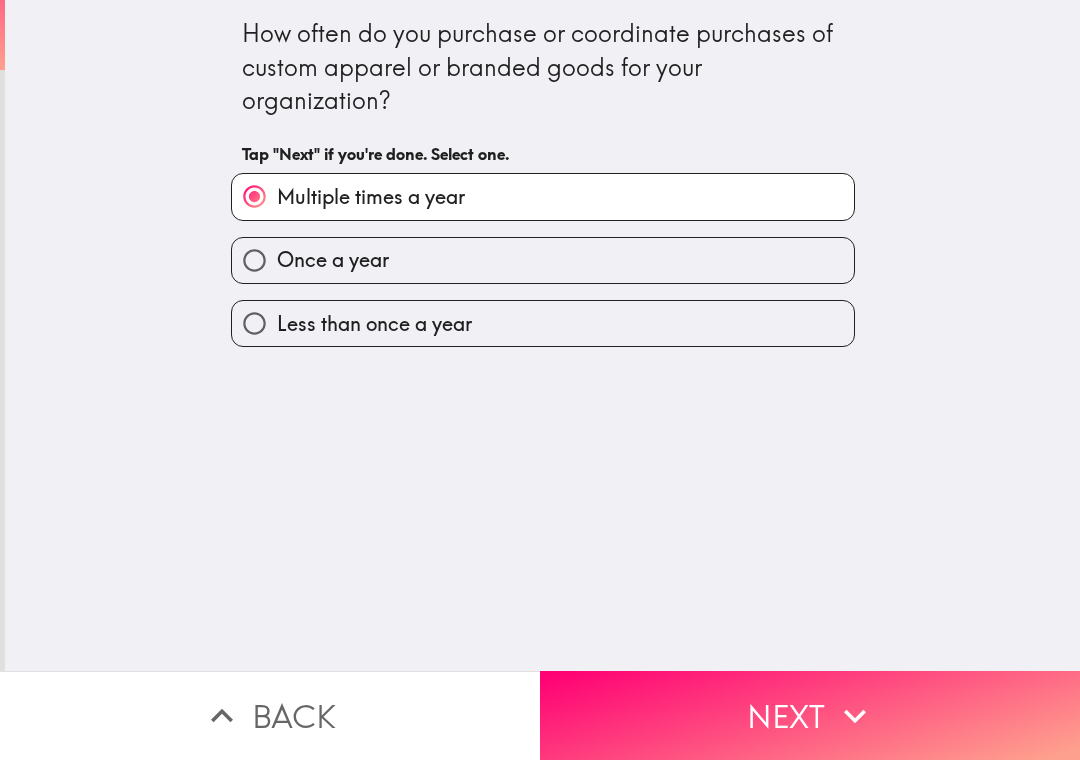 click on "Next" at bounding box center (810, 715) 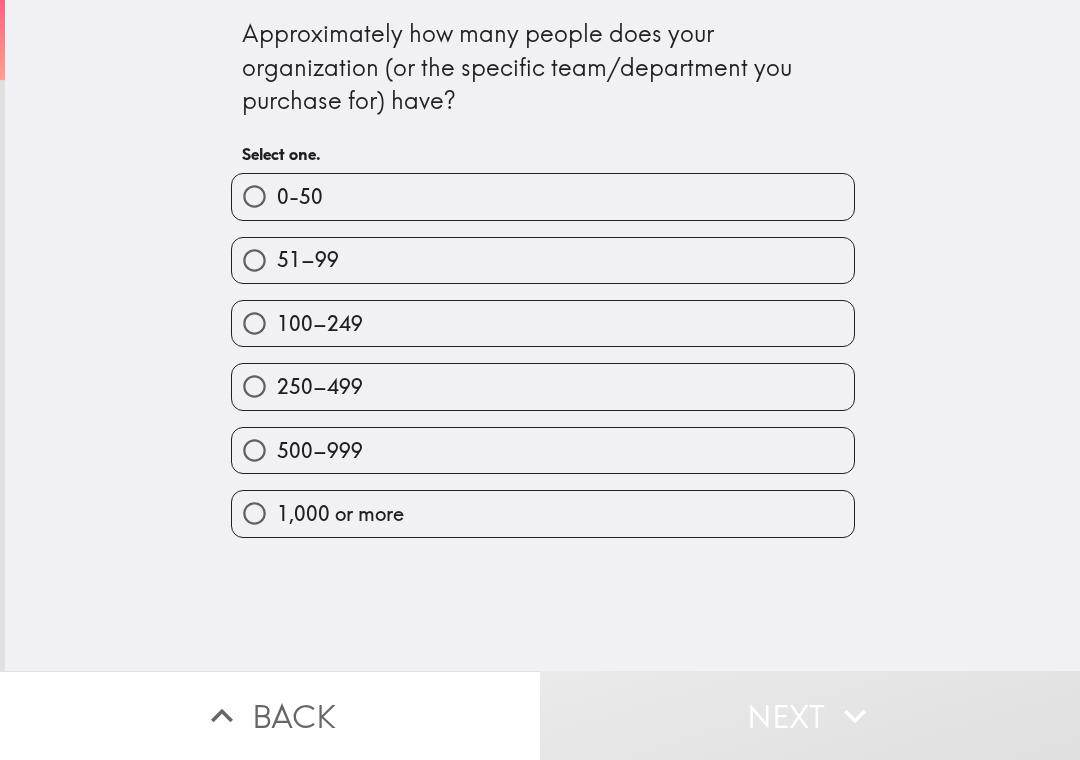 click on "51–99" at bounding box center (543, 260) 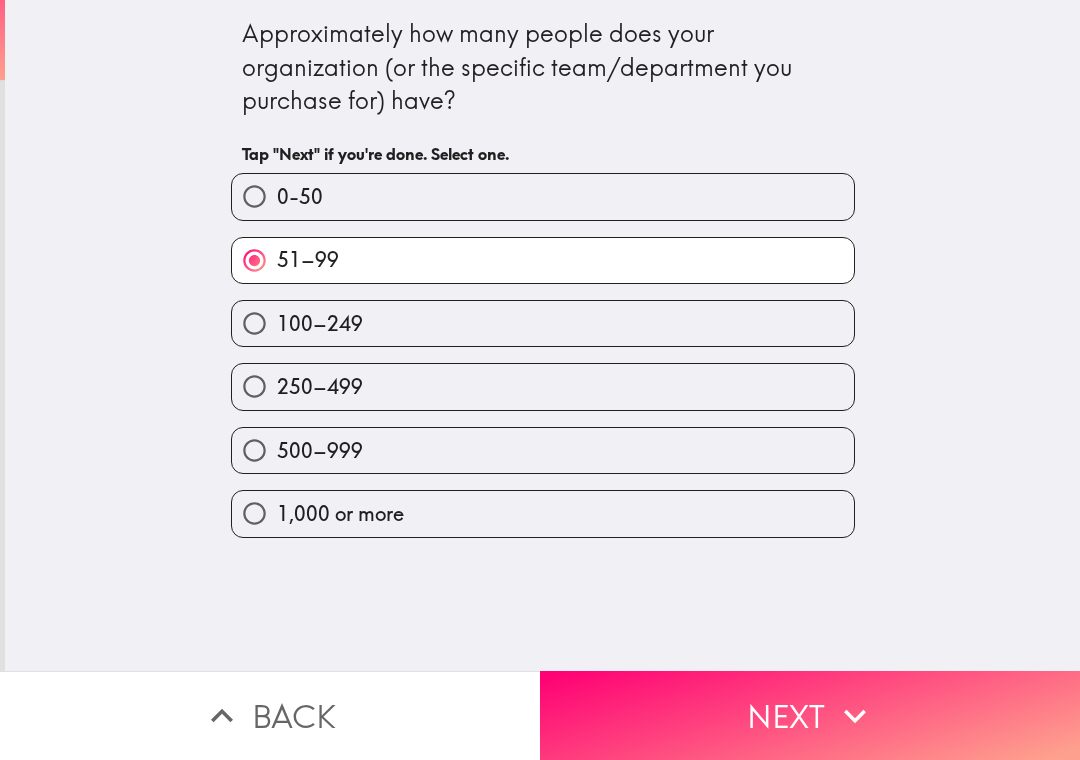 click on "Next" at bounding box center [810, 715] 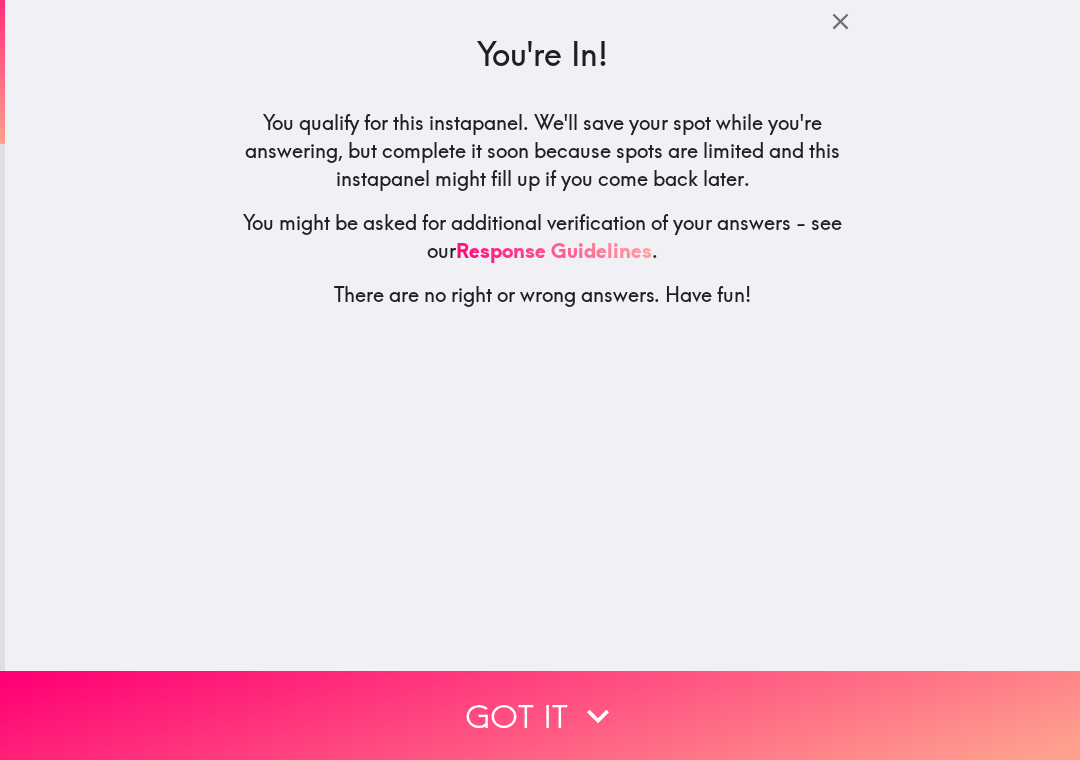 click on "Got it" at bounding box center (540, 715) 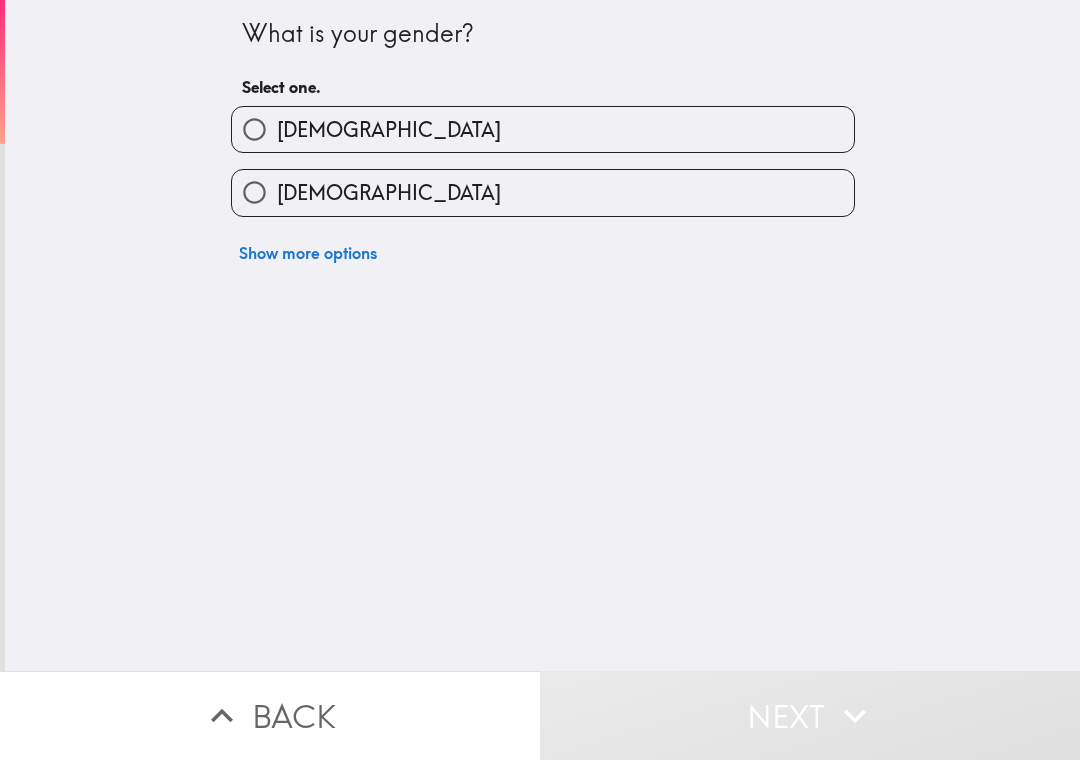 click on "[DEMOGRAPHIC_DATA]" at bounding box center (543, 129) 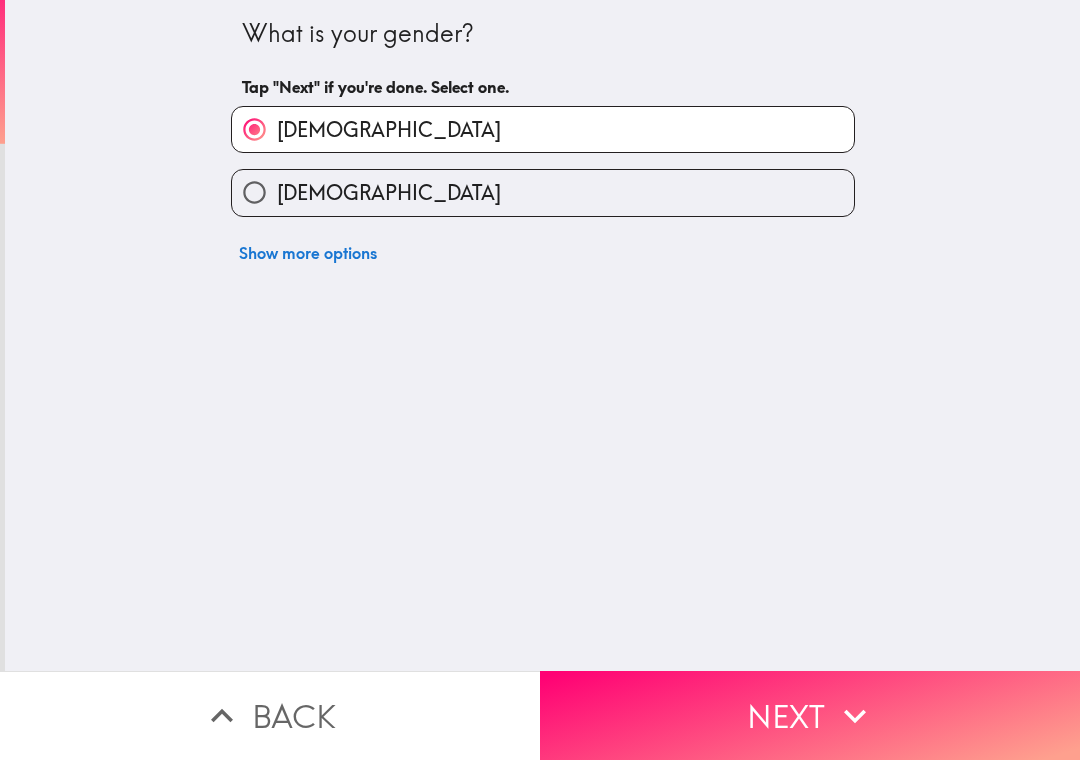 click on "Next" at bounding box center [810, 715] 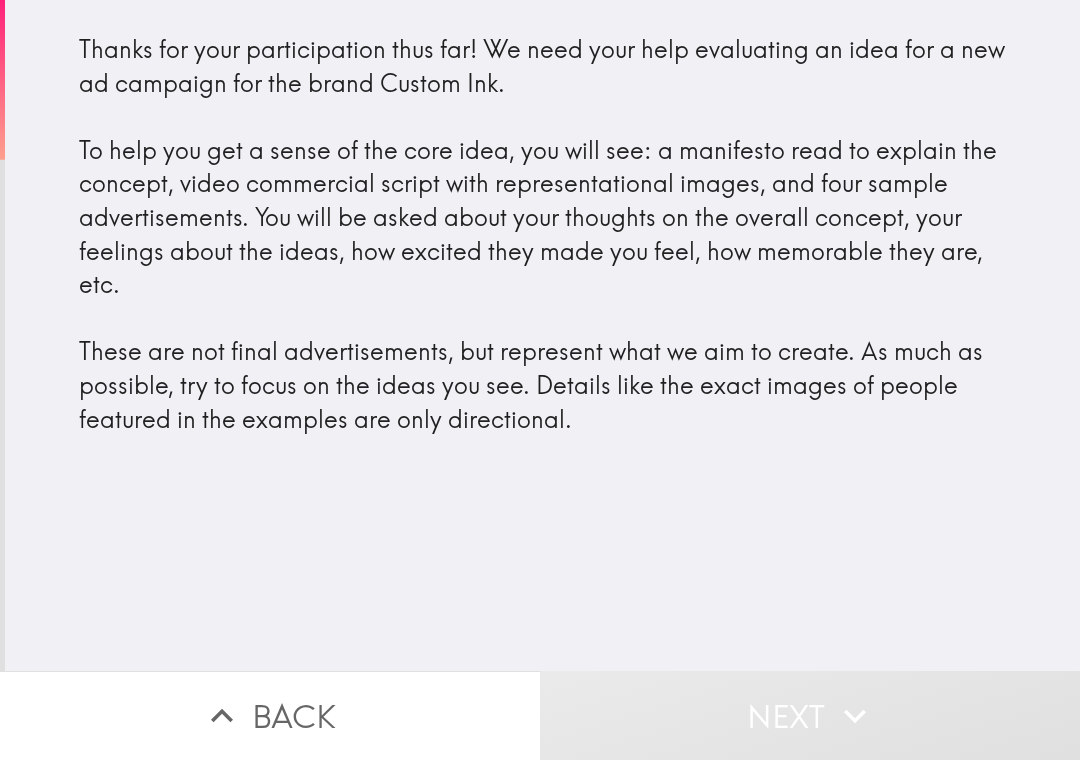 click on "Next" at bounding box center (810, 715) 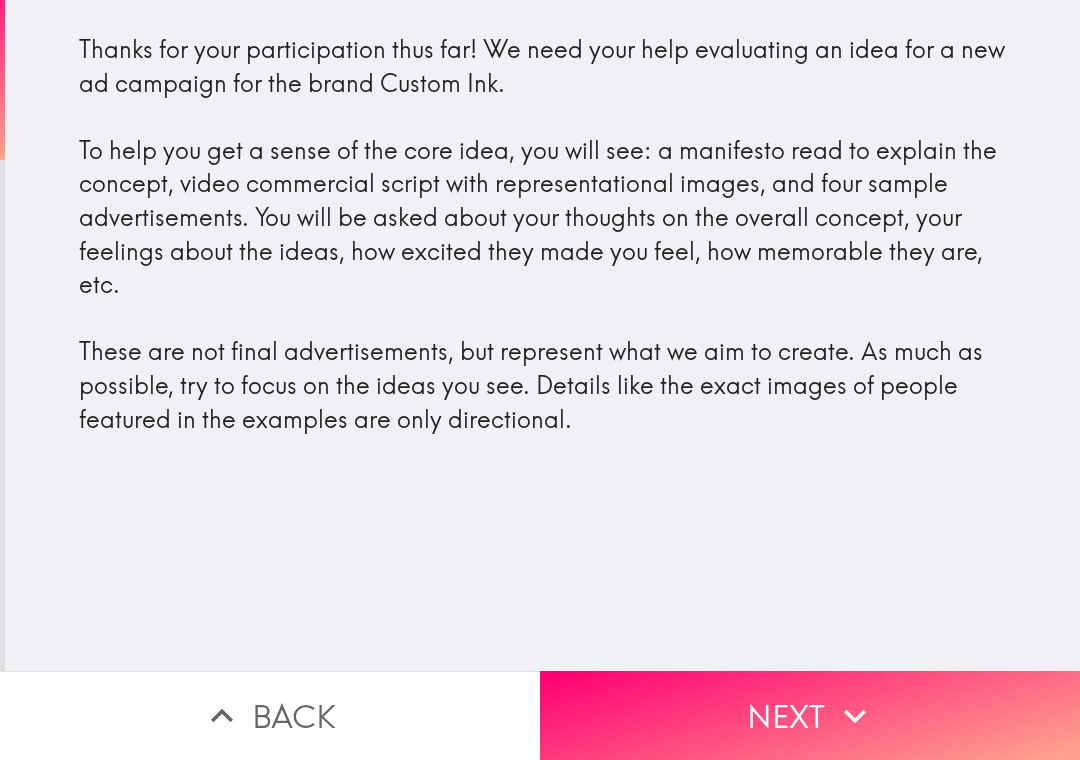 click on "Next" at bounding box center [810, 715] 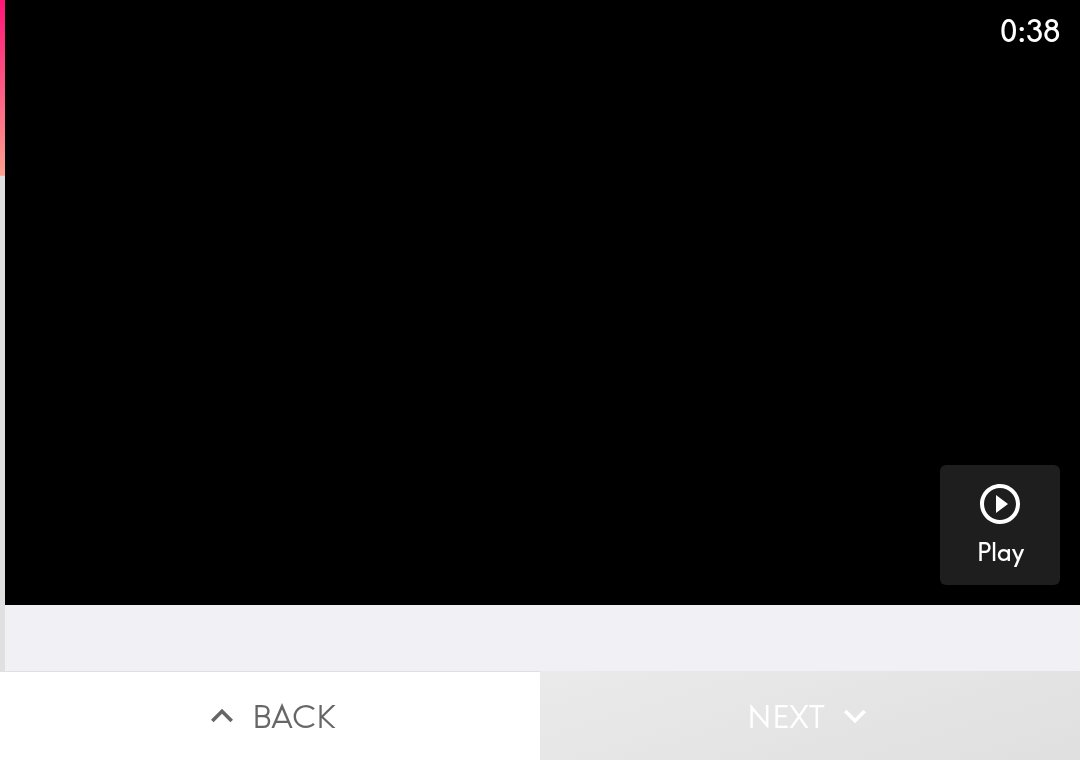 click 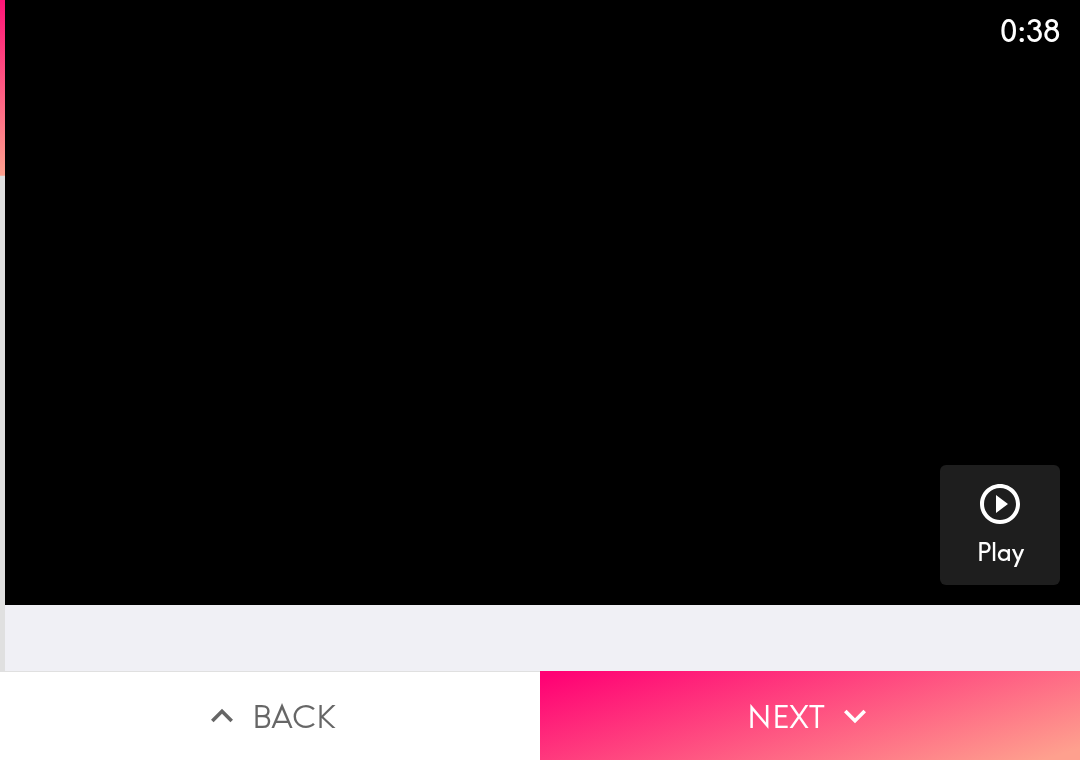 click 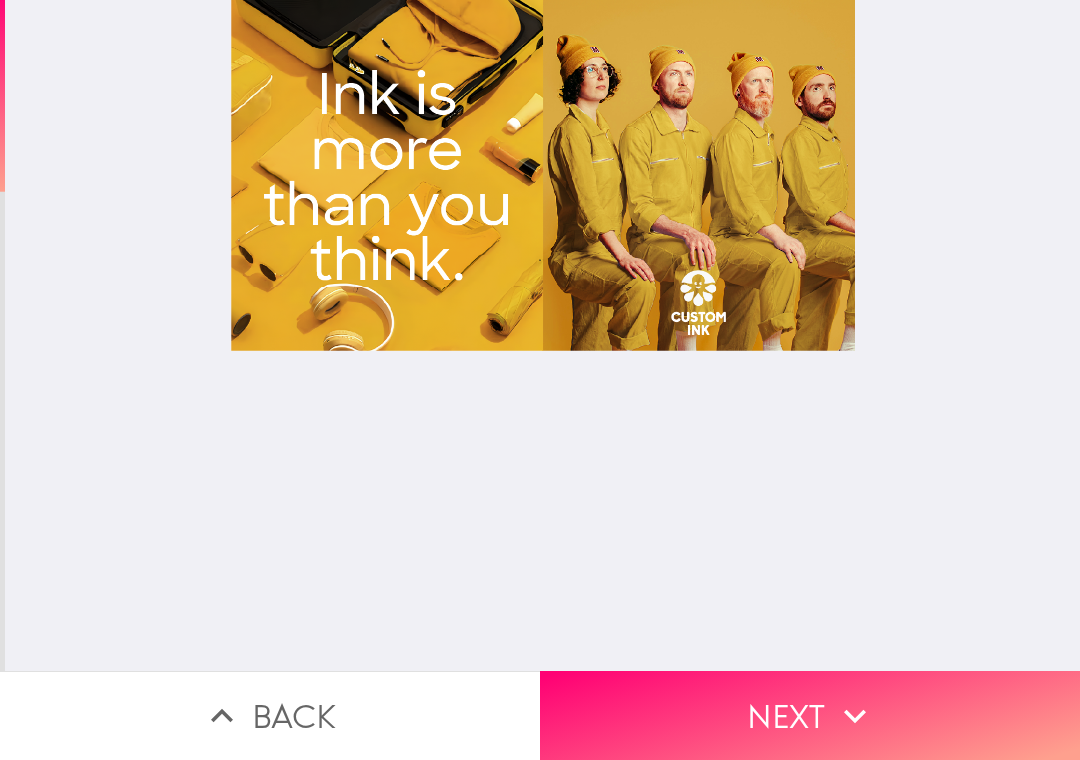 click 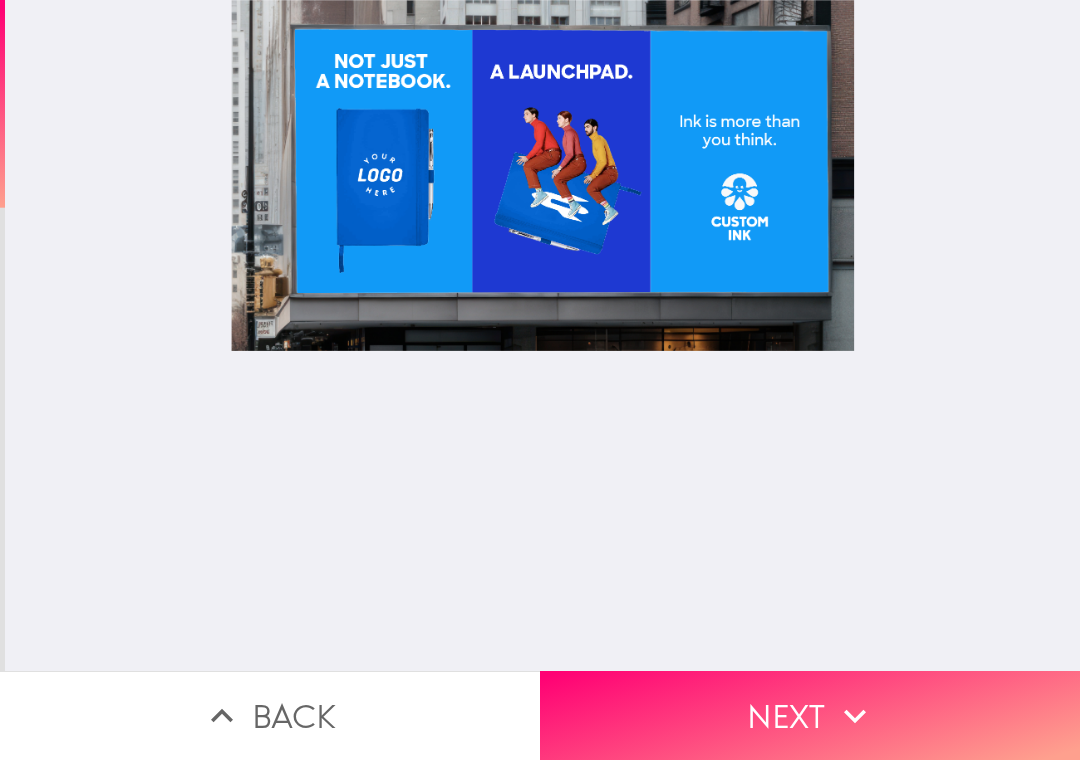 click 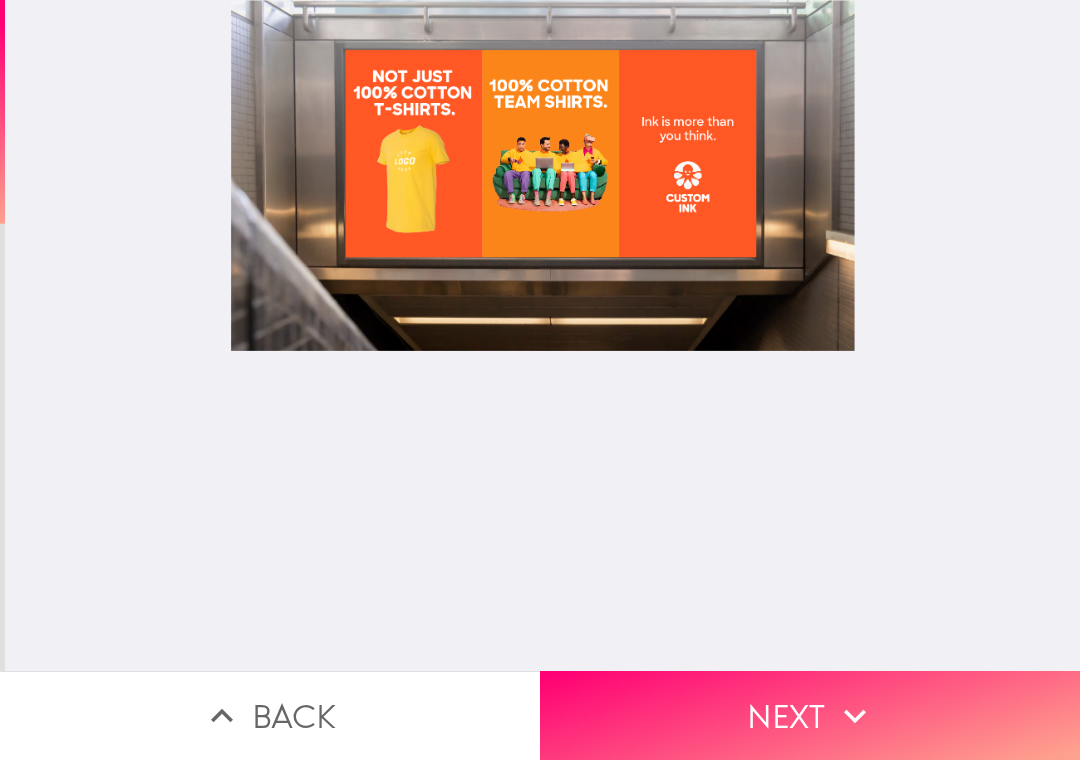 click 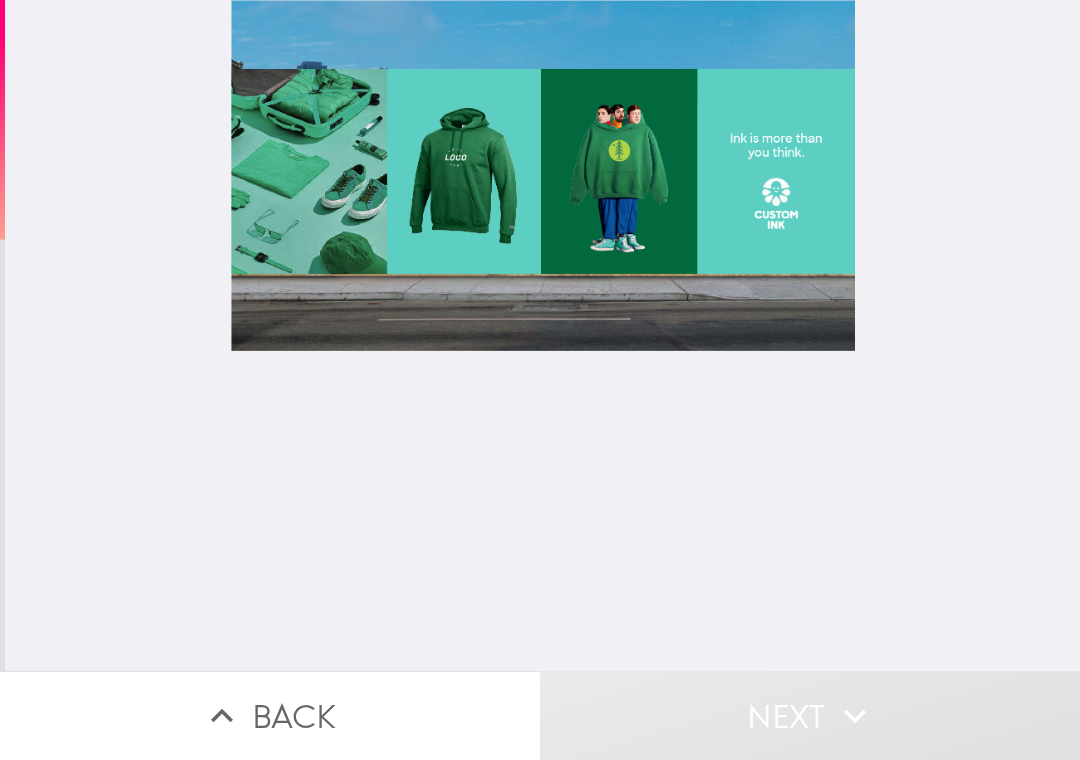 click 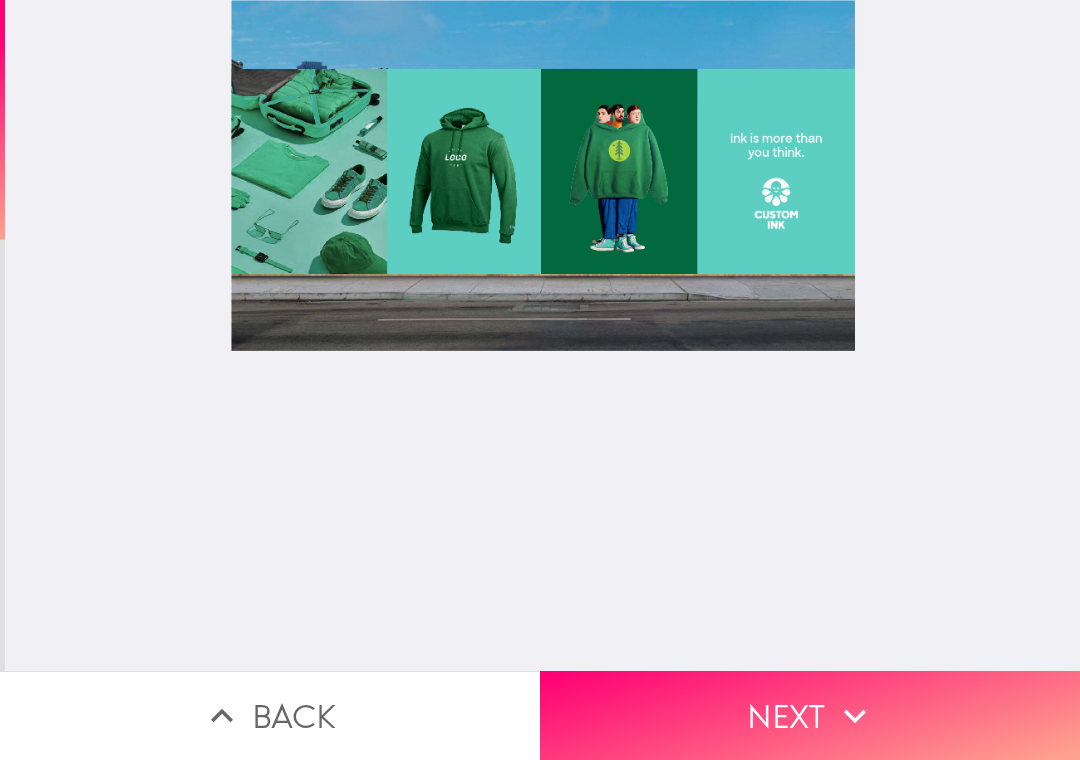 click 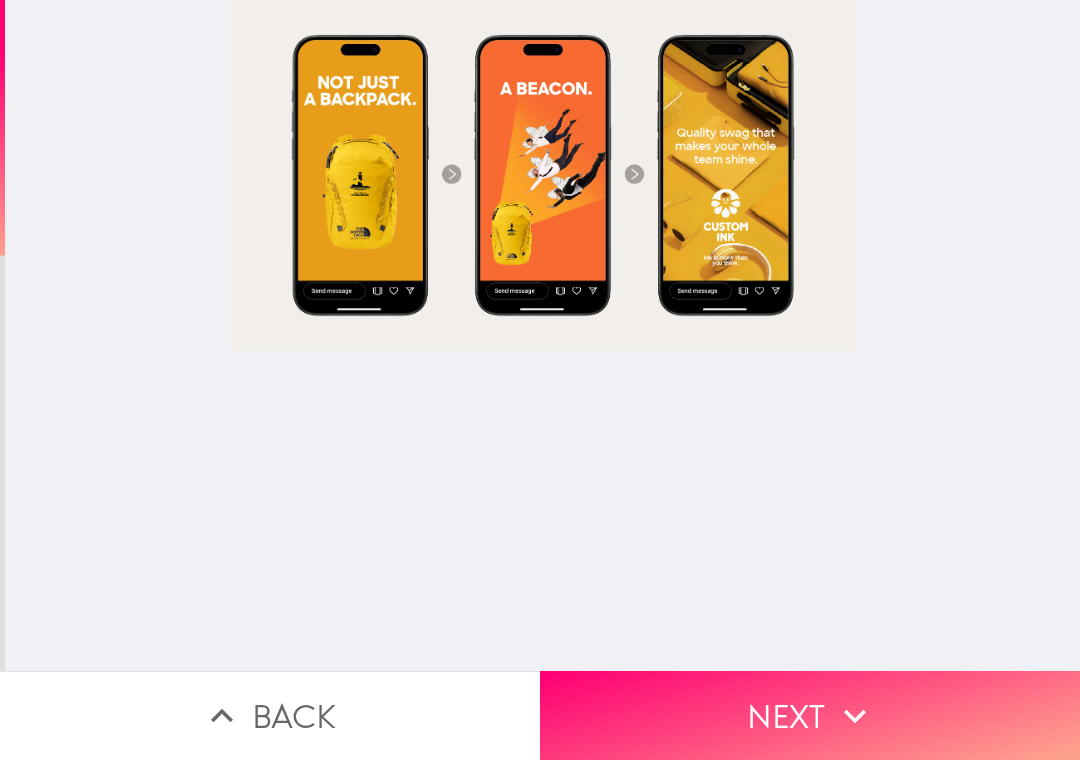 click 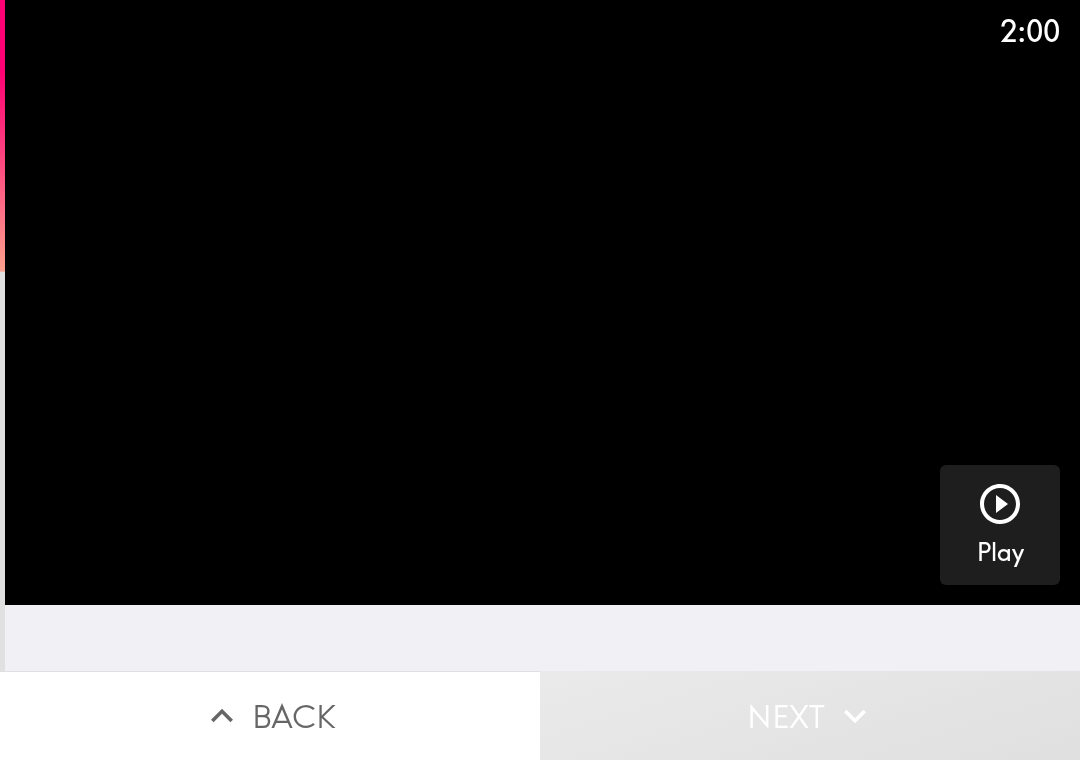 click 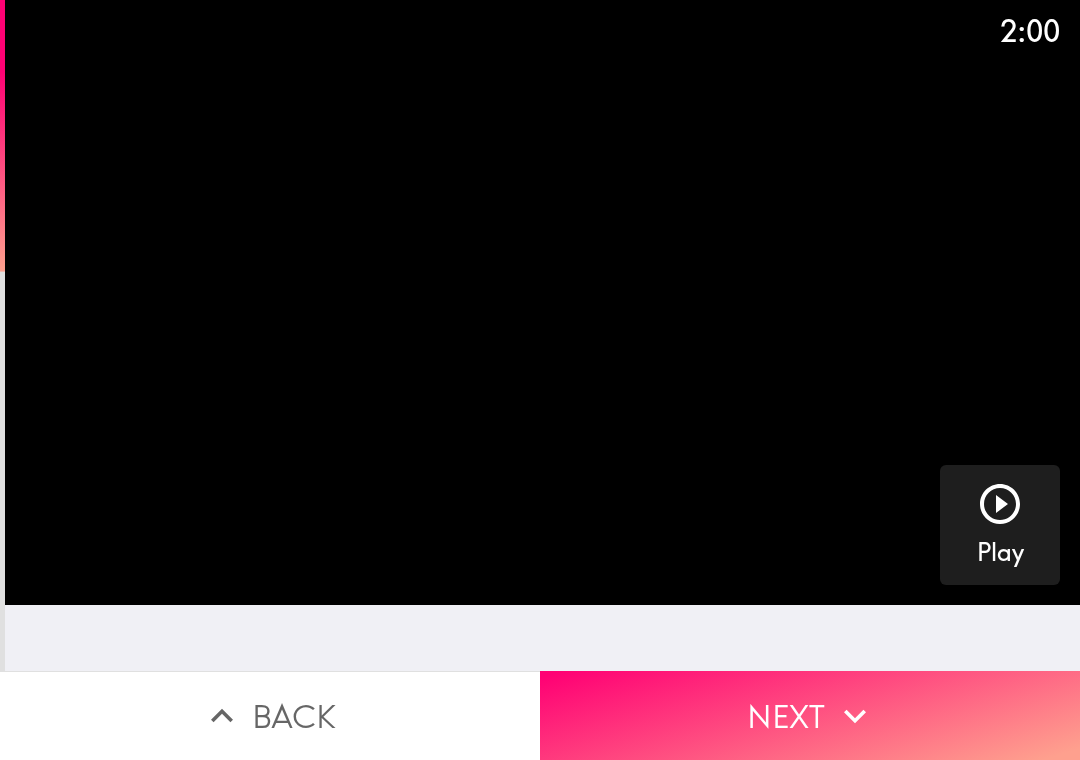 click on "Next" at bounding box center (810, 715) 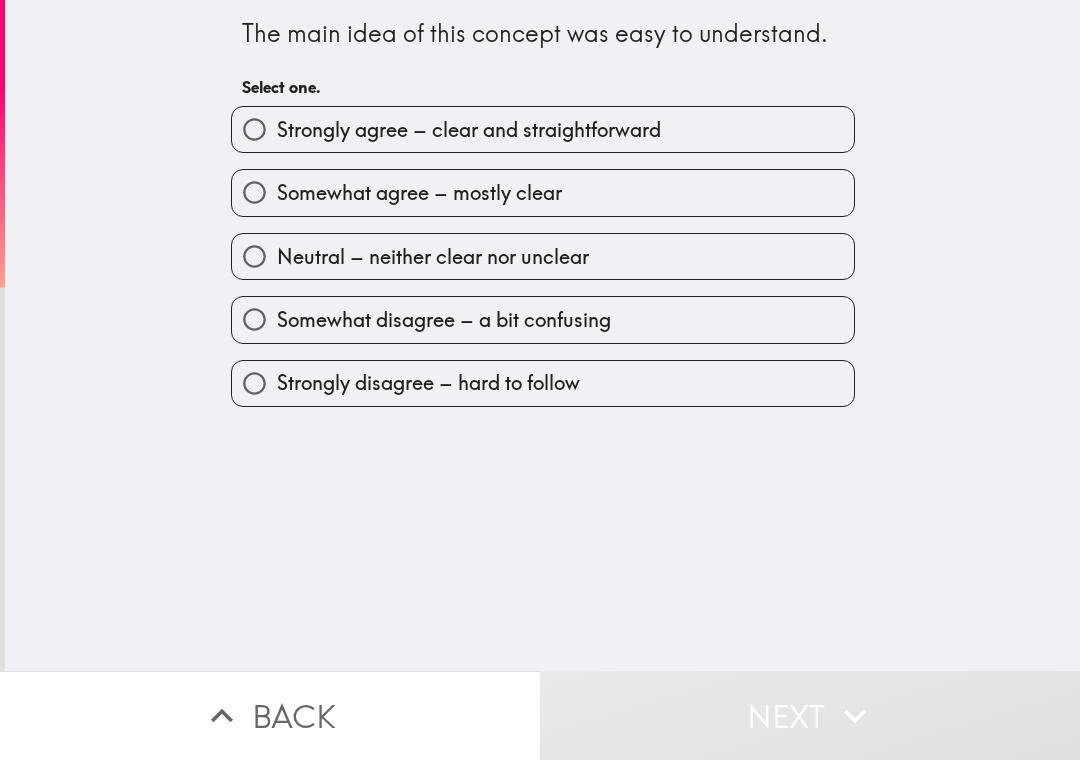 click on "Strongly agree – clear and straightforward" at bounding box center [254, 129] 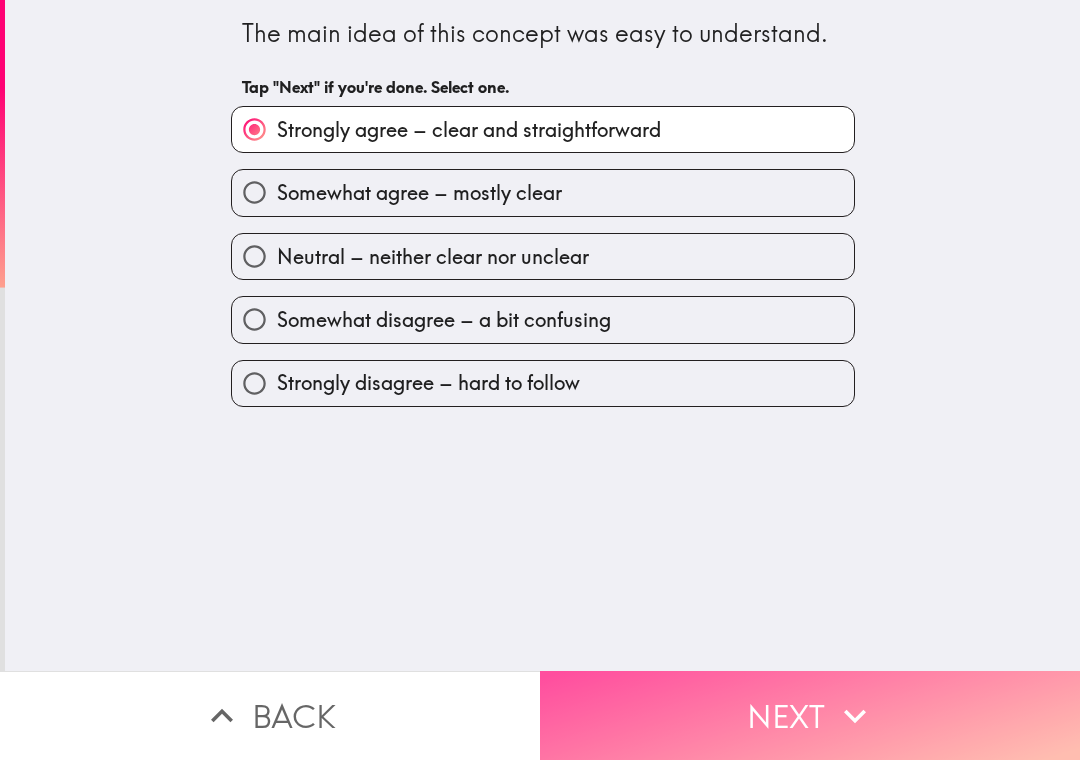 click 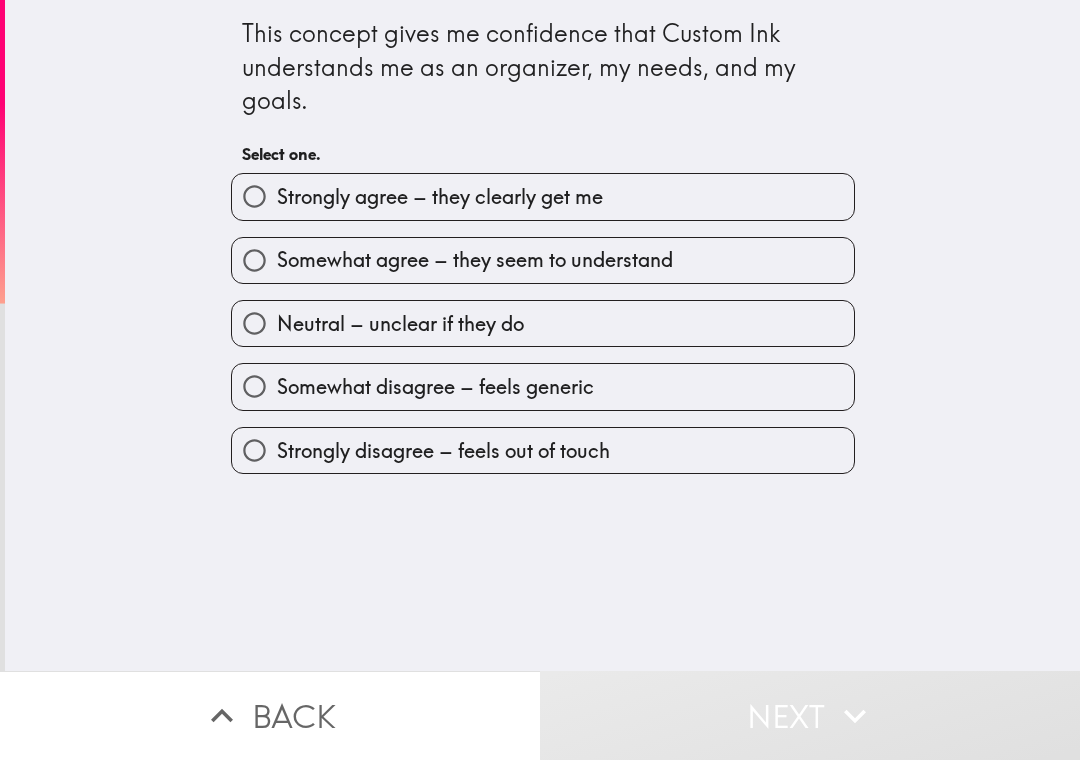 click on "Strongly agree – they clearly get me" at bounding box center (254, 196) 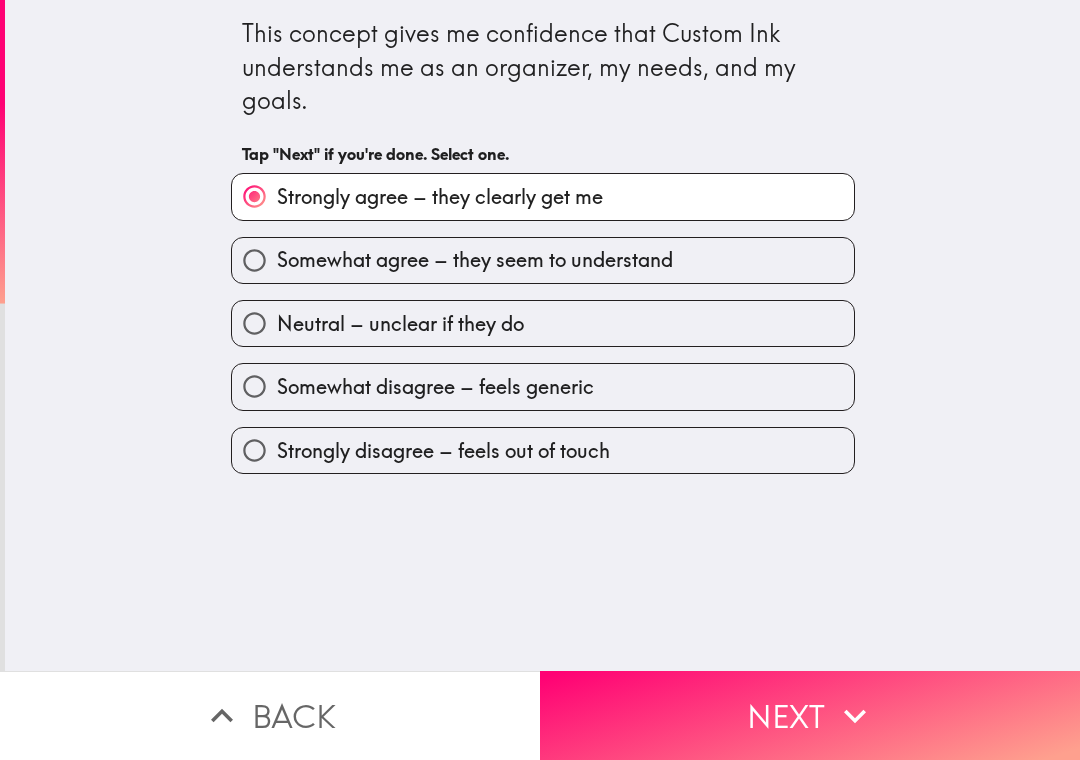 click 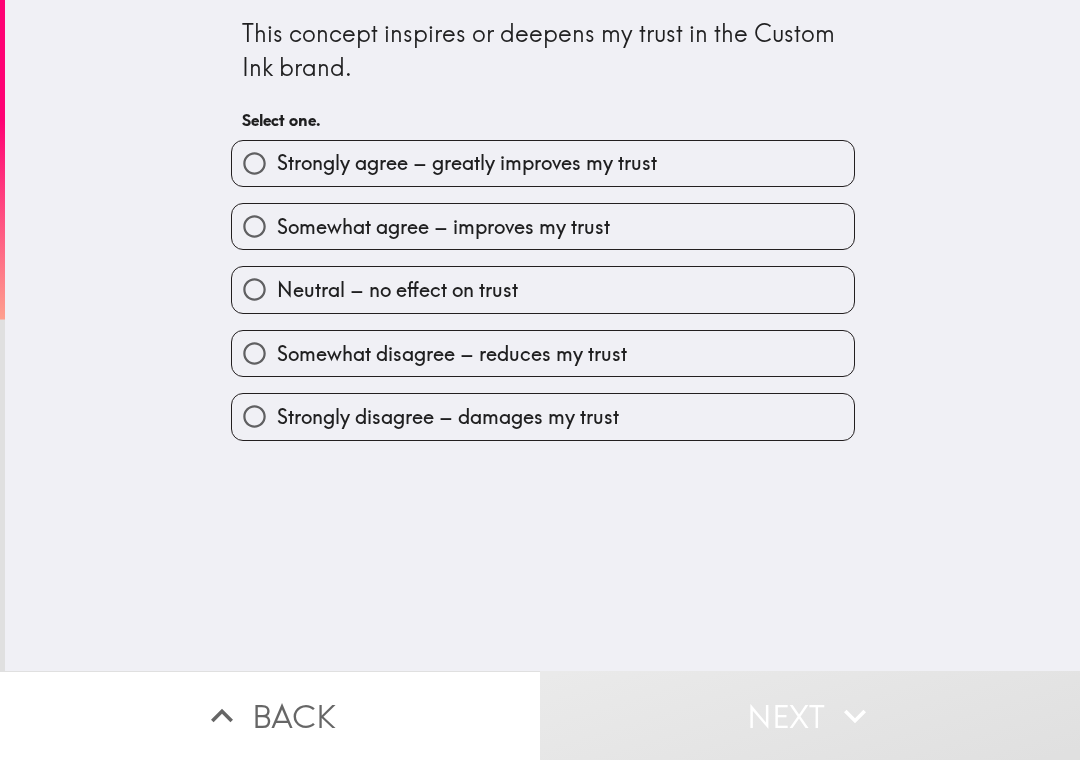 click on "Strongly agree – greatly improves my trust" at bounding box center (254, 163) 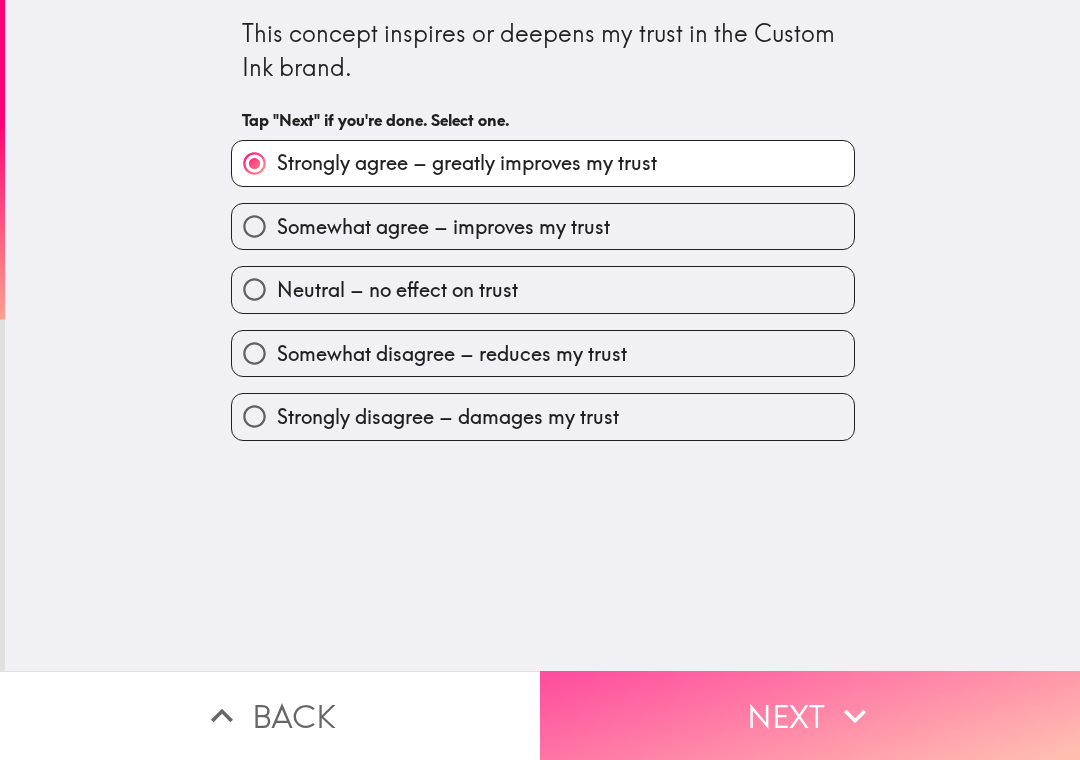 click 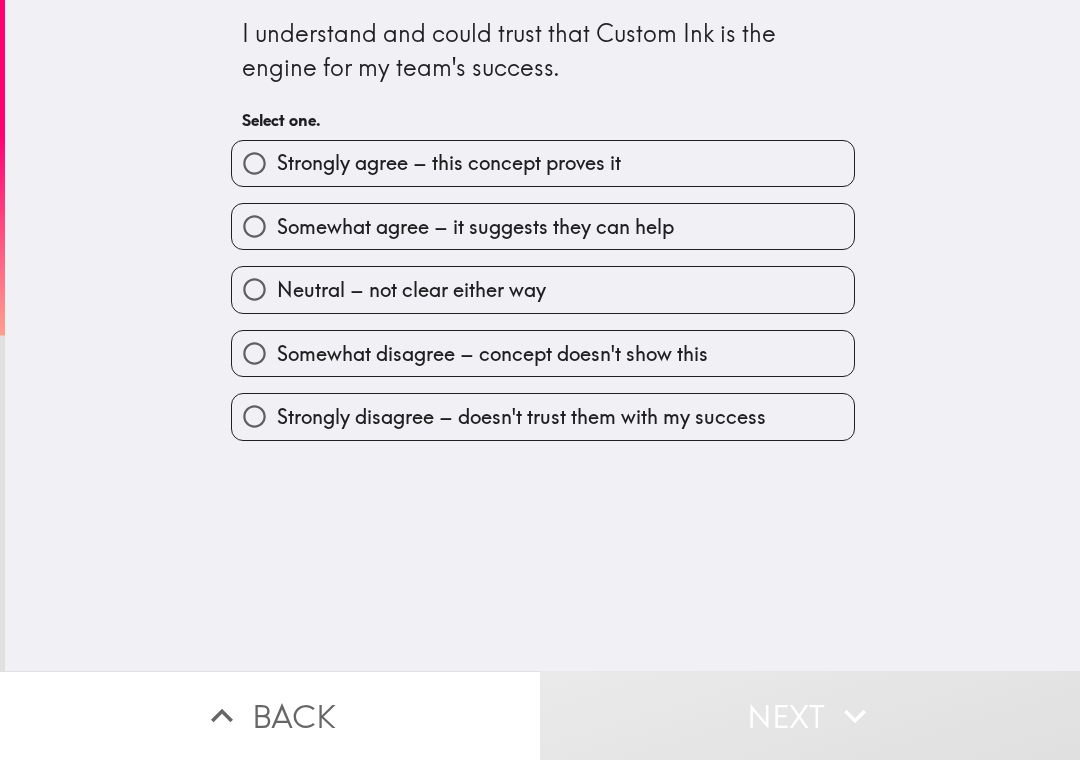 click on "Strongly agree – this concept proves it" at bounding box center [254, 163] 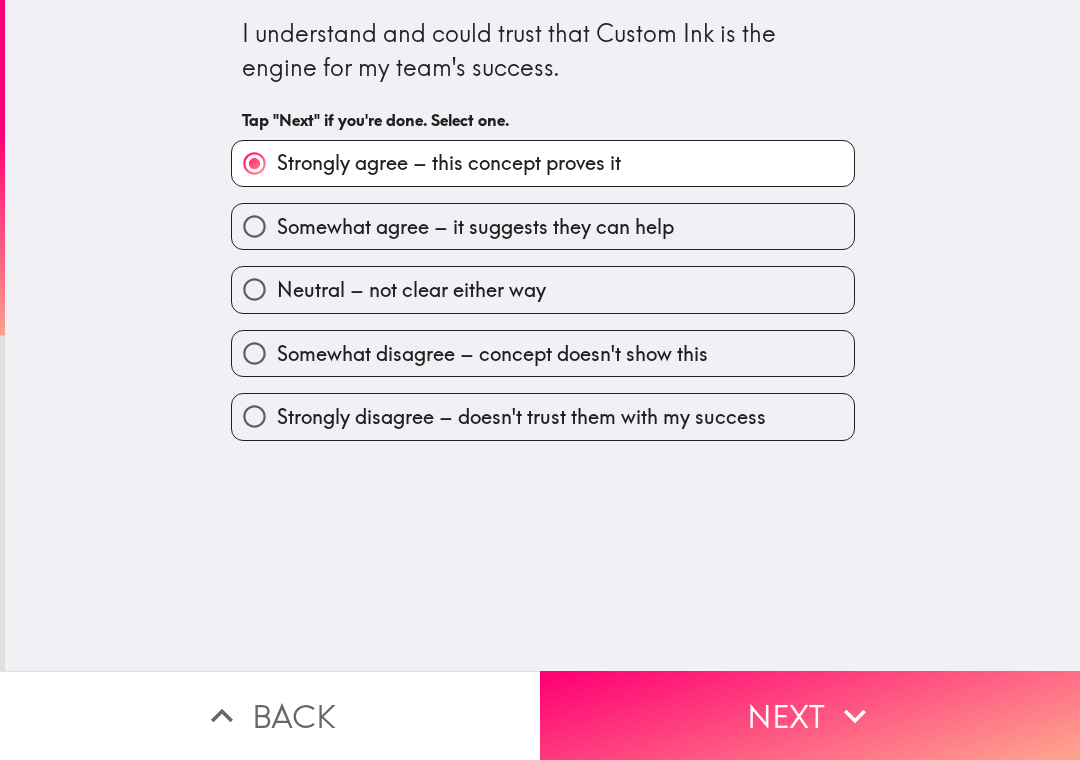 click 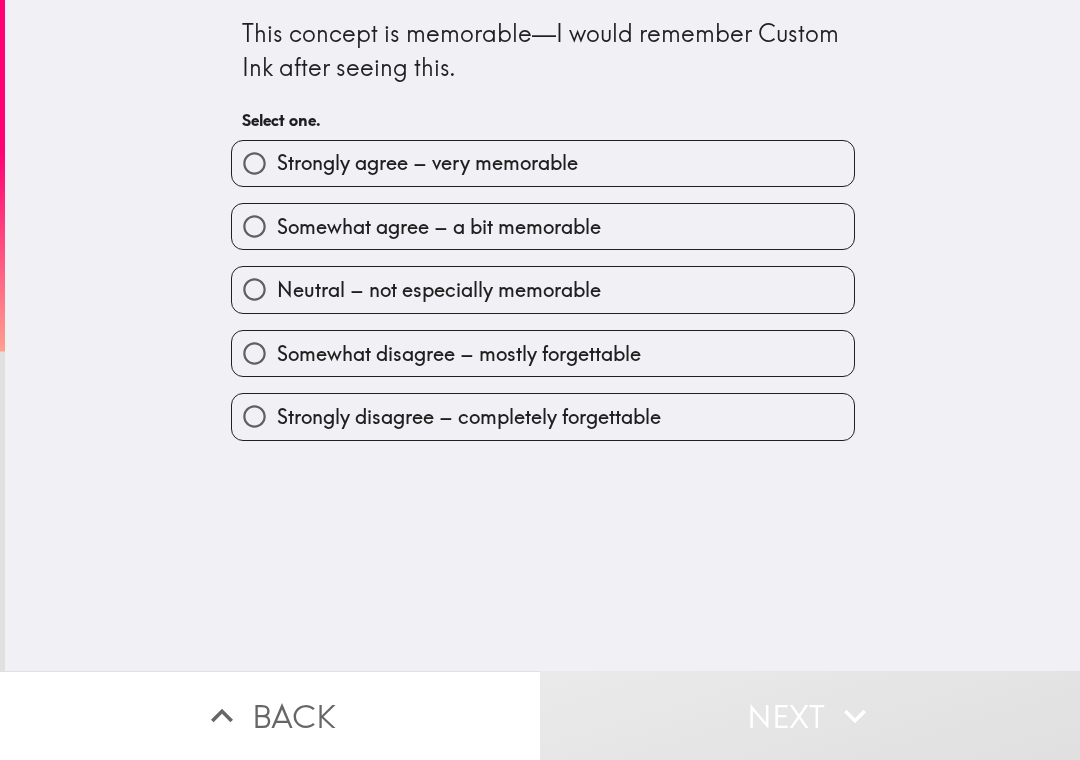click on "Strongly agree – very memorable" at bounding box center (254, 163) 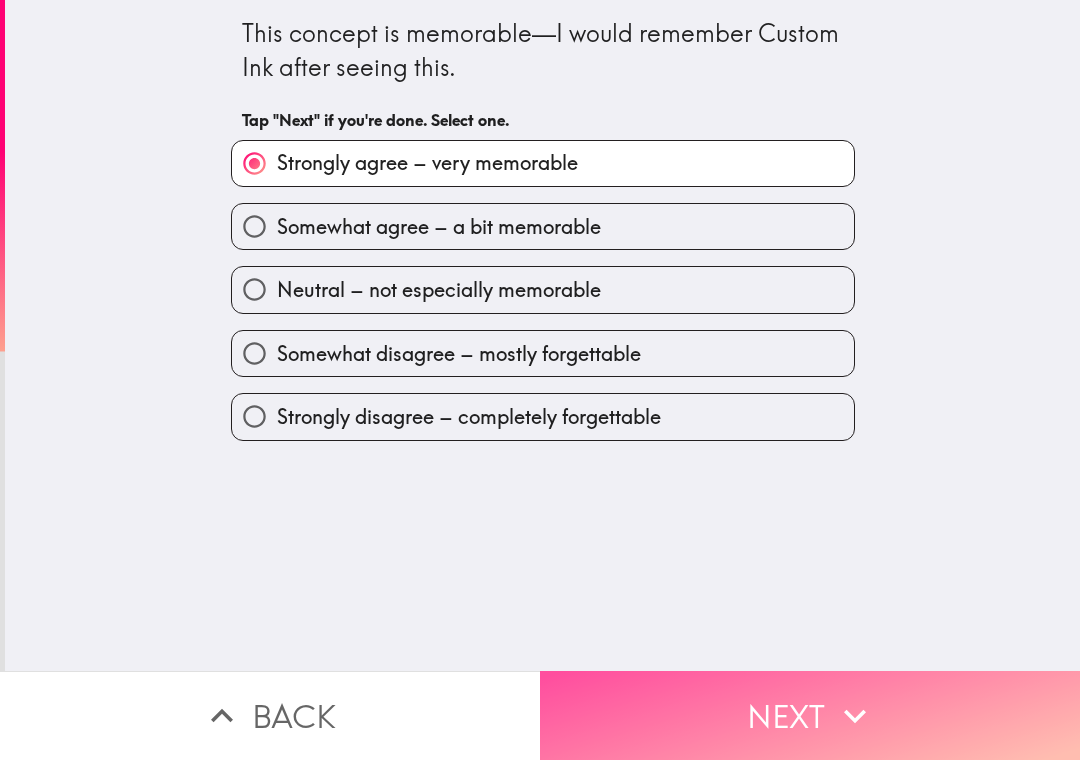 click 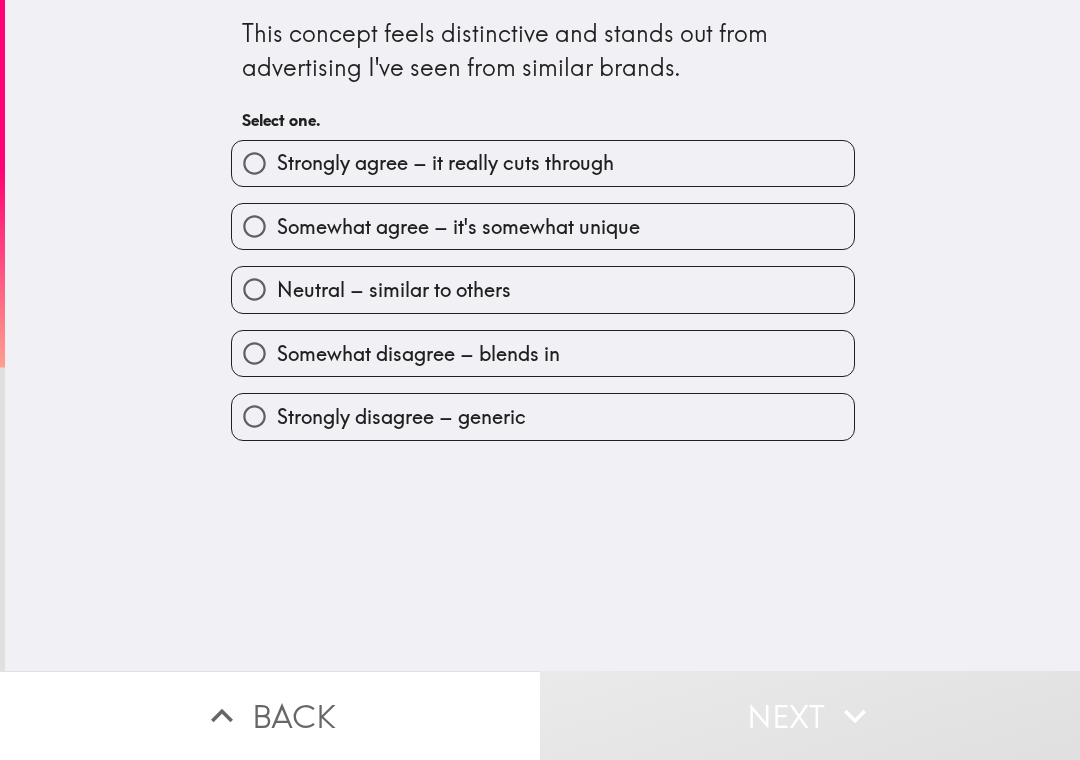 click on "Strongly agree – it really cuts through" at bounding box center (254, 163) 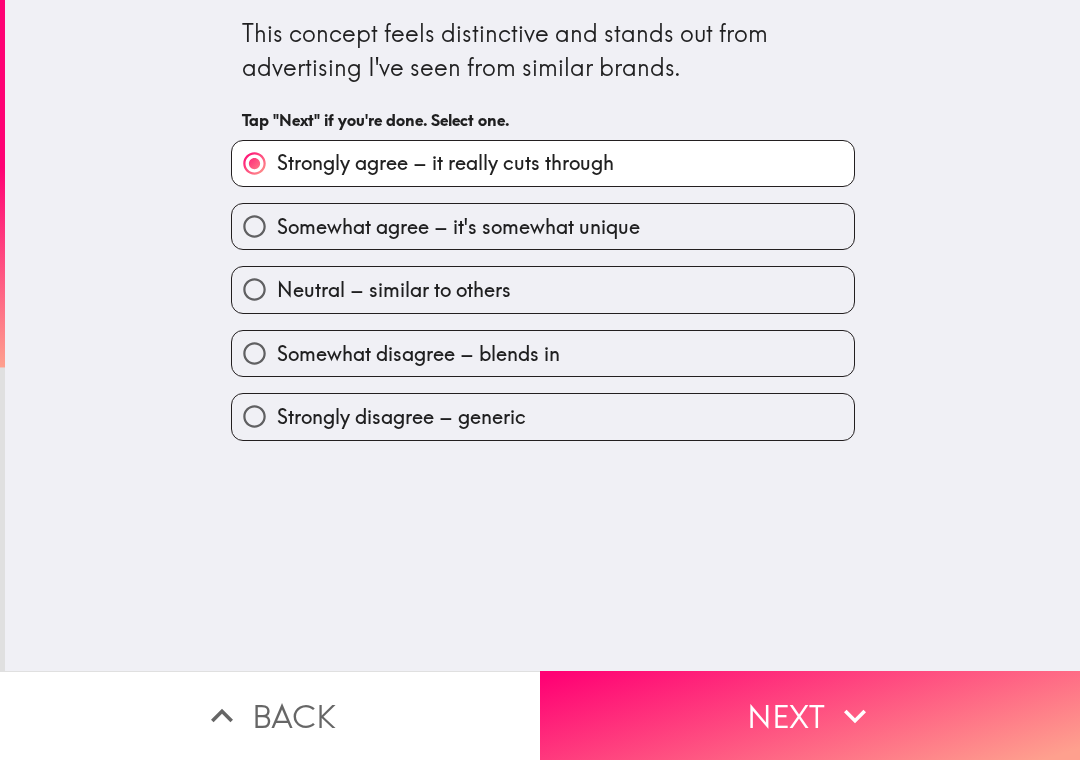 click 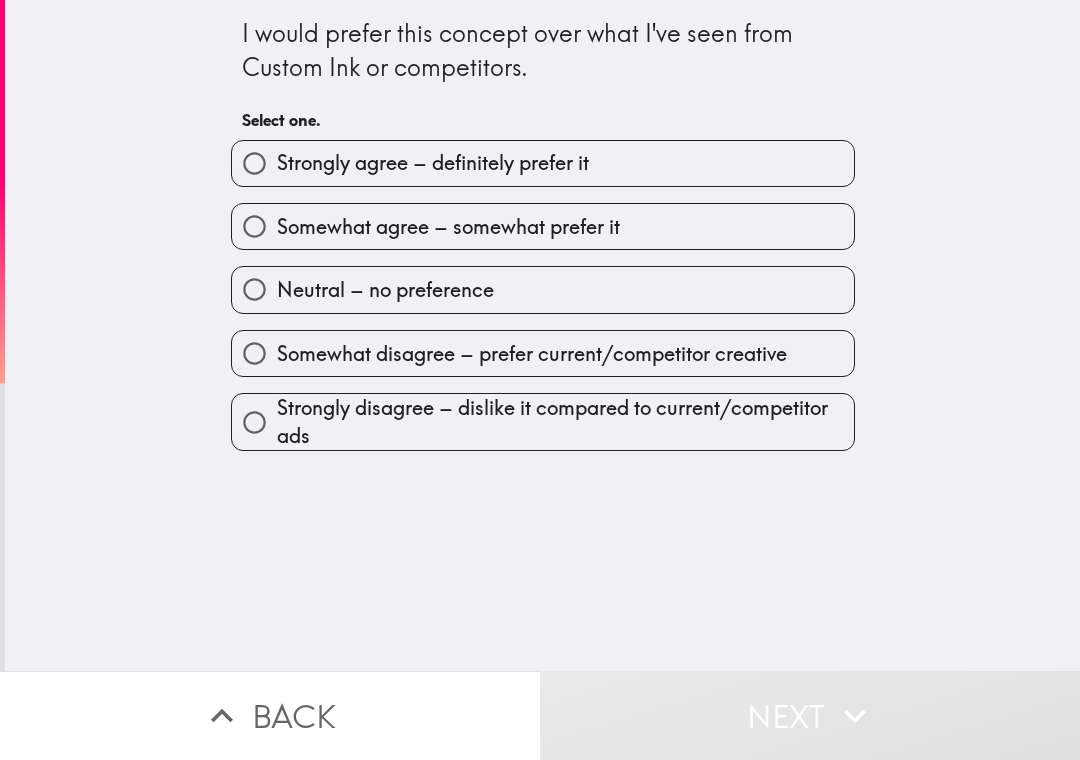 click on "Strongly agree – definitely prefer it" at bounding box center [254, 163] 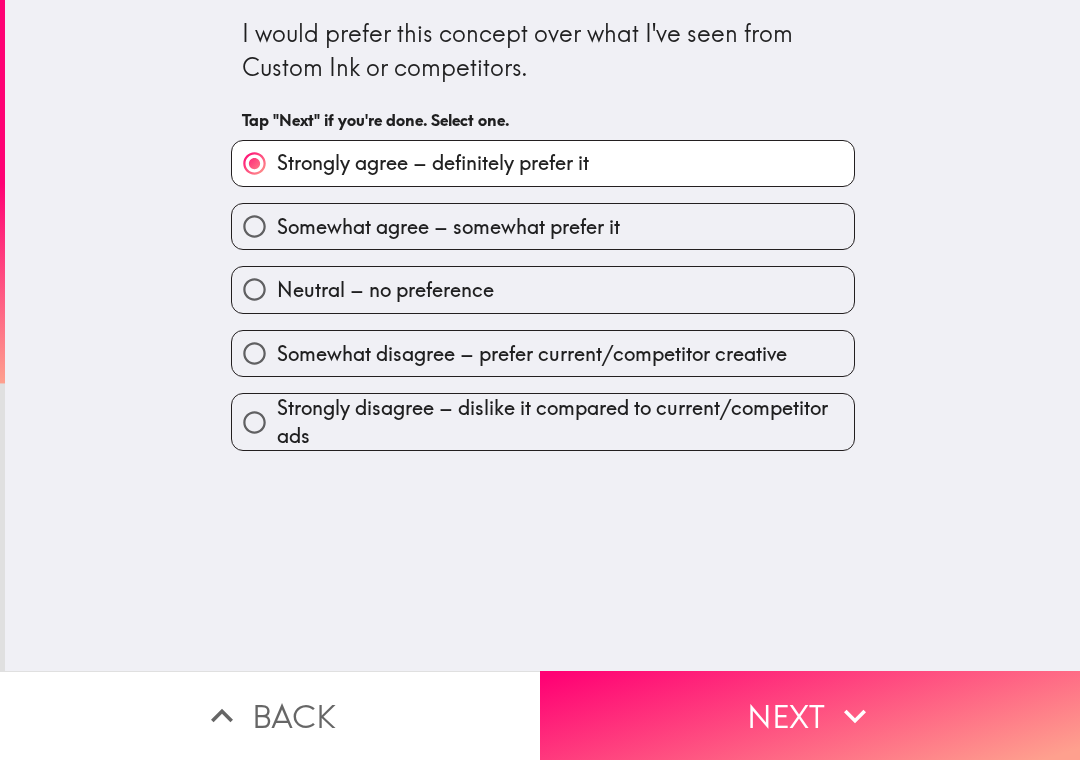 click on "Next" at bounding box center [810, 715] 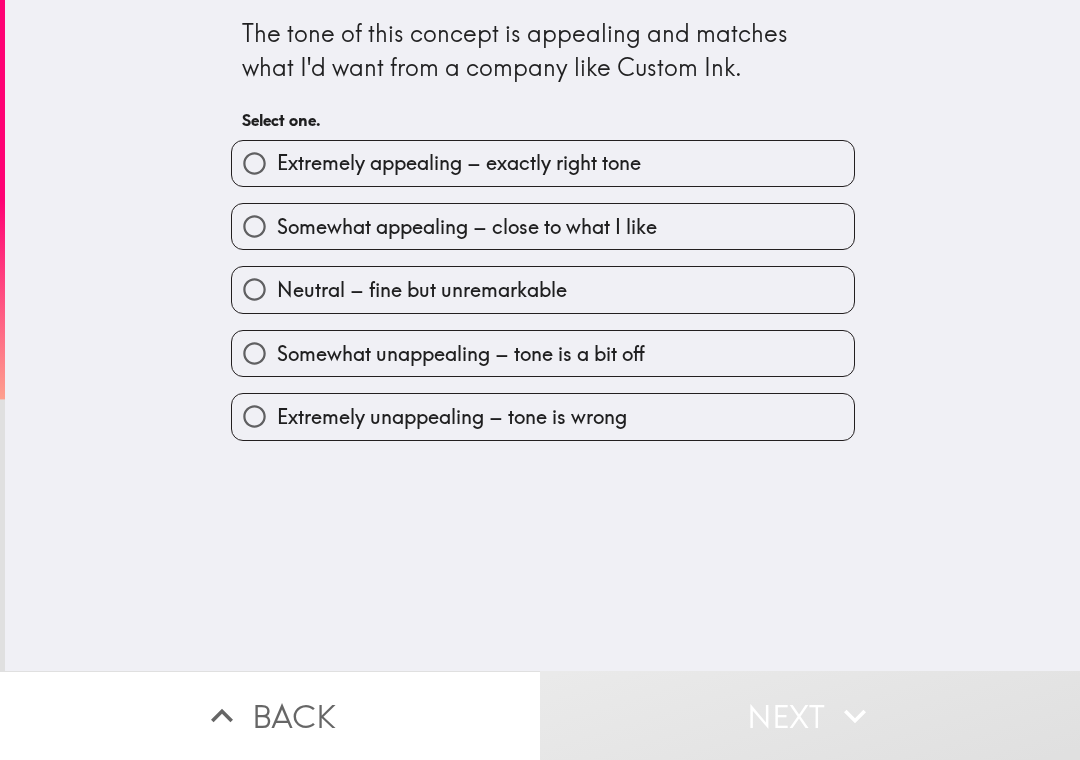 click on "Extremely appealing – exactly right tone" at bounding box center [254, 163] 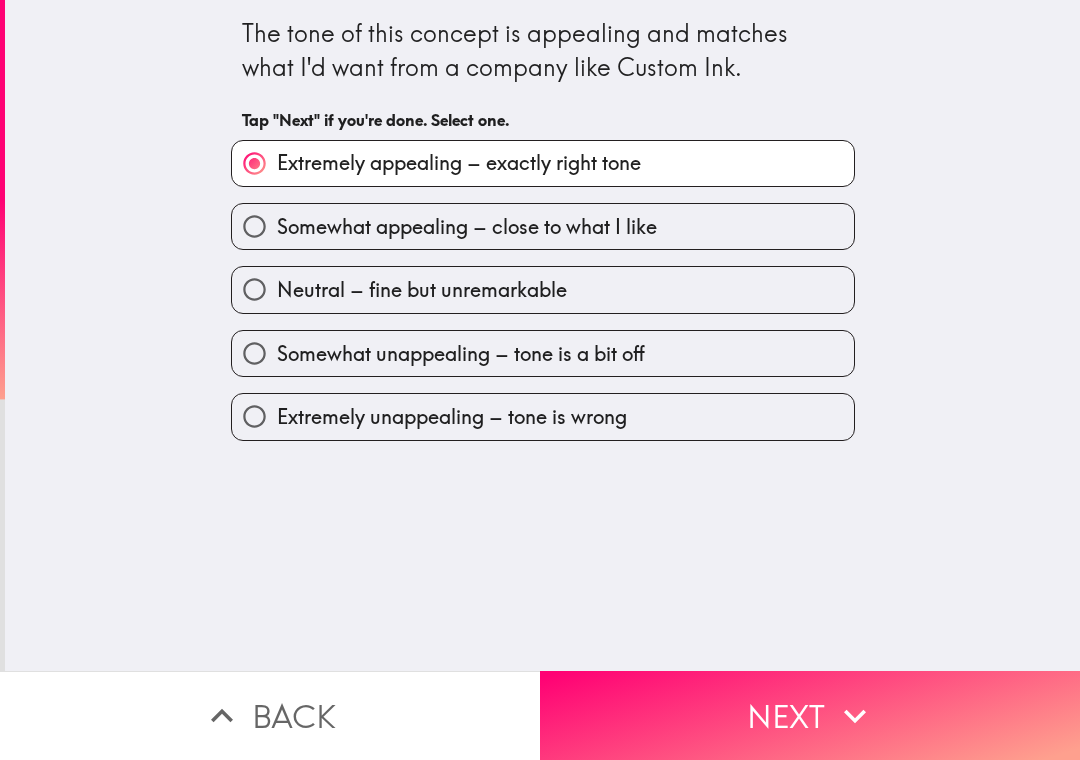 click 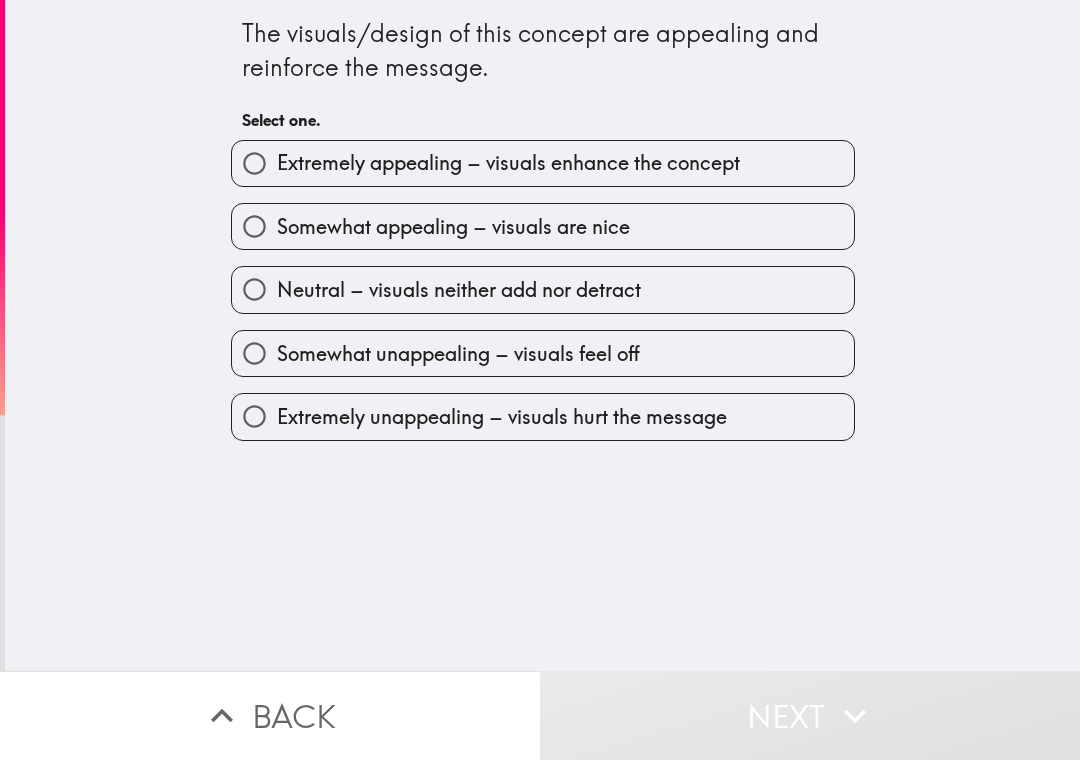 click on "Extremely appealing – visuals enhance the concept" at bounding box center [254, 163] 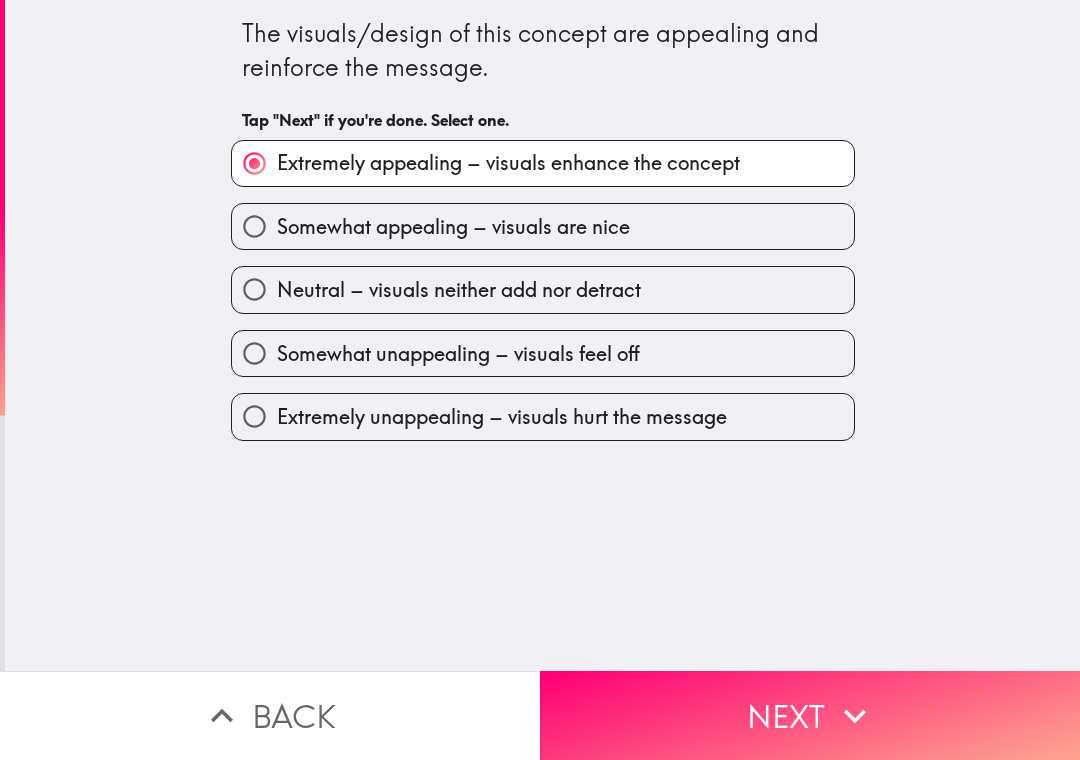click 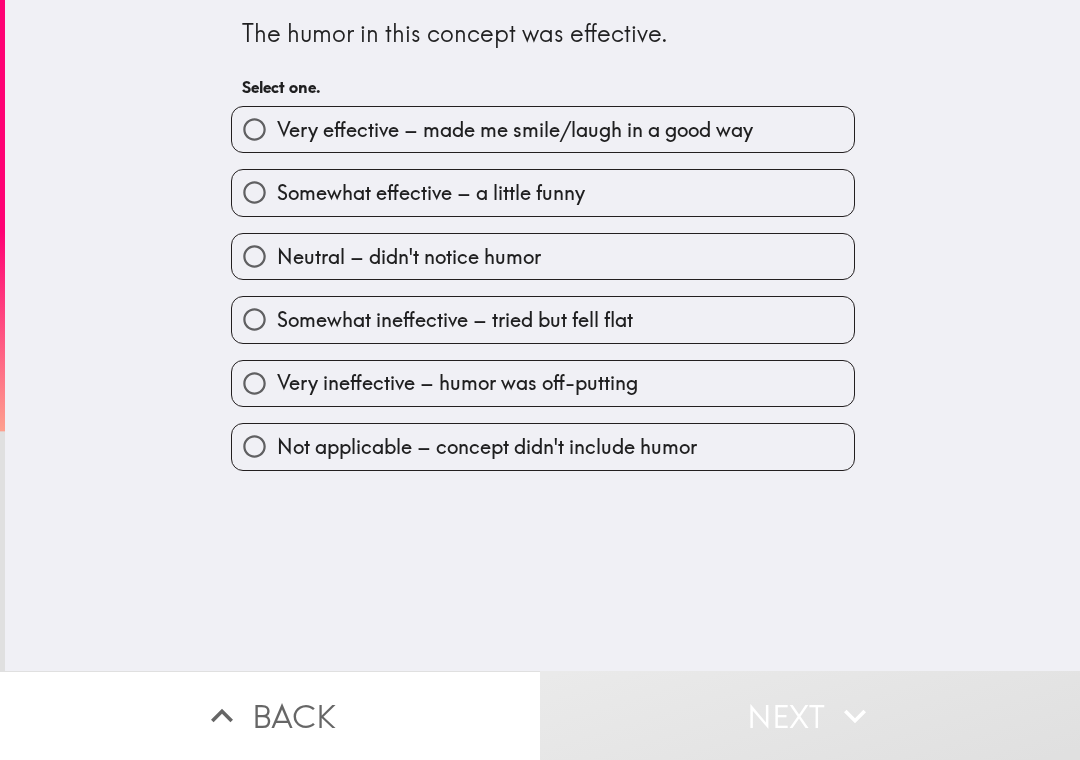 click on "Very effective – made me smile/laugh in a good way" at bounding box center [254, 129] 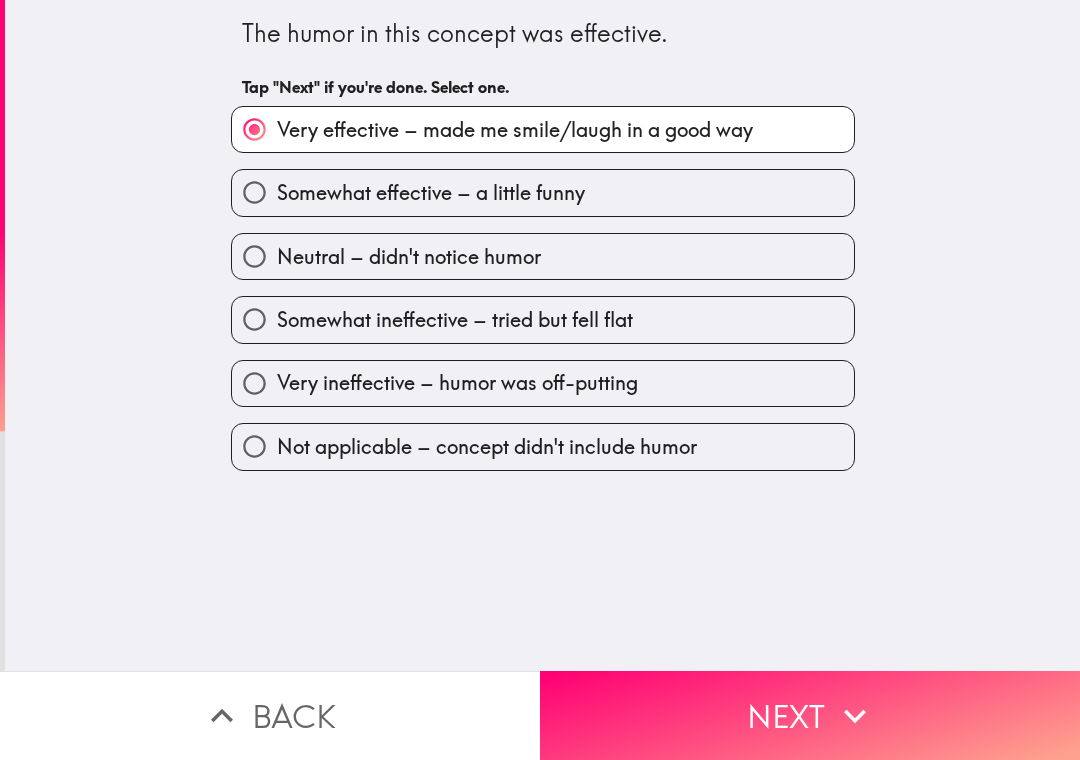 click 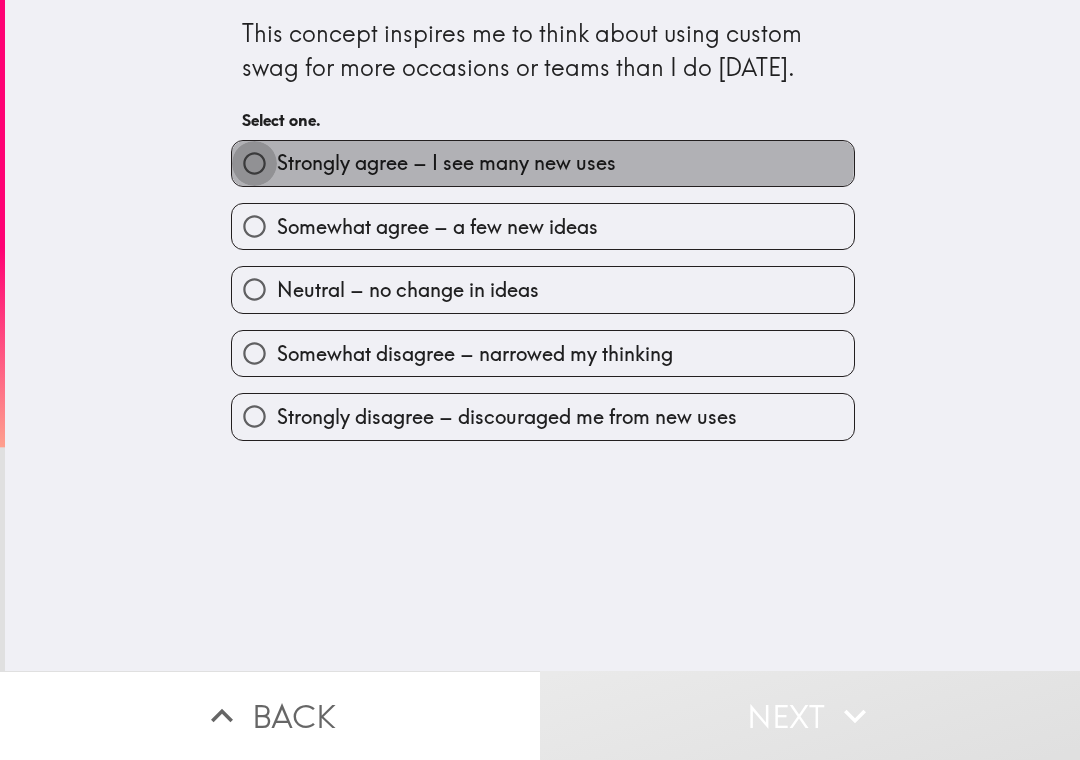 click on "Strongly agree – I see many new uses" at bounding box center [254, 163] 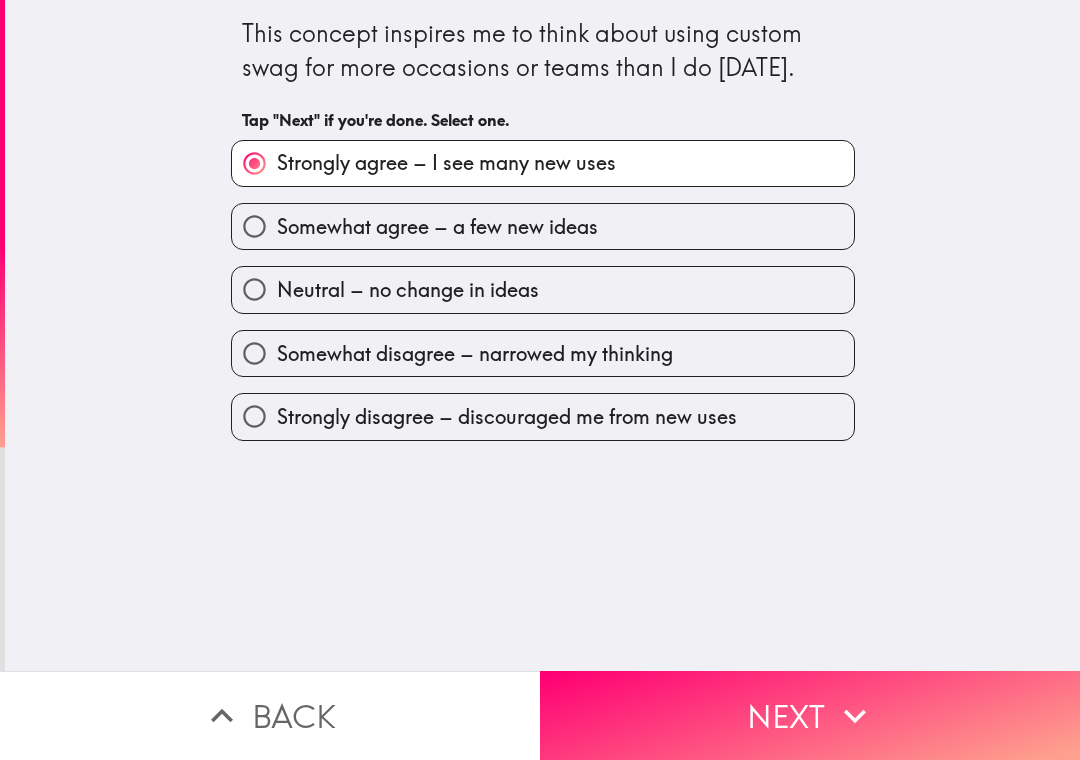 click 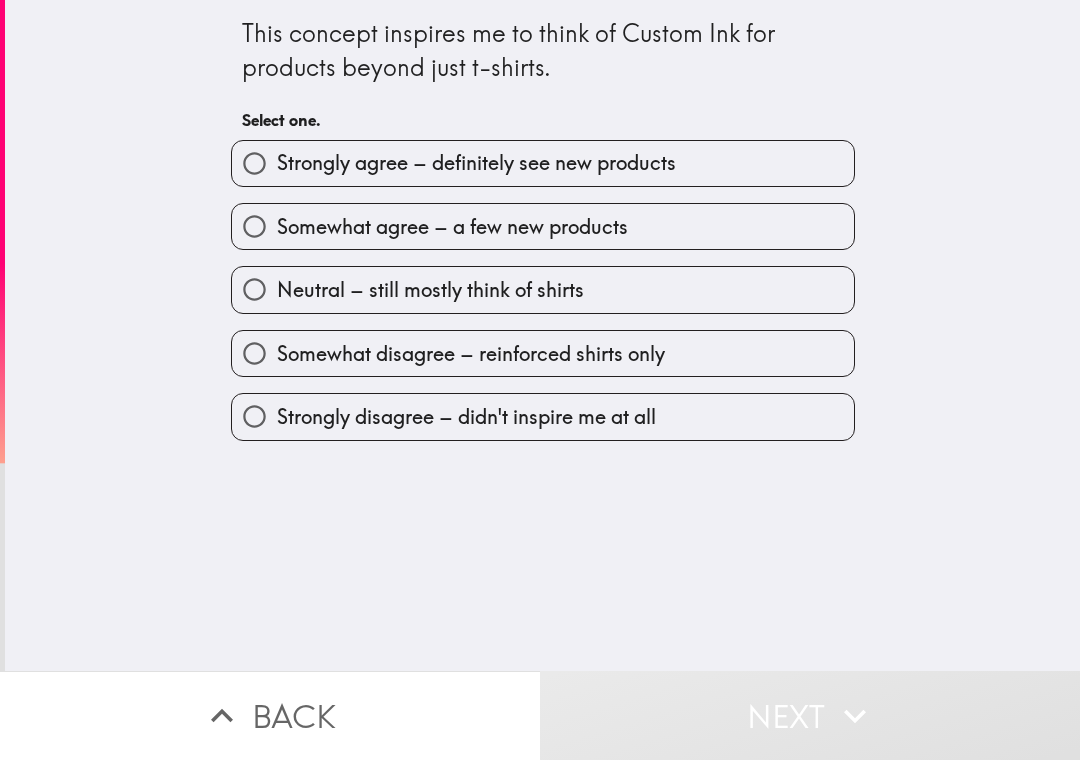 click on "Strongly agree – definitely see new products" at bounding box center [254, 163] 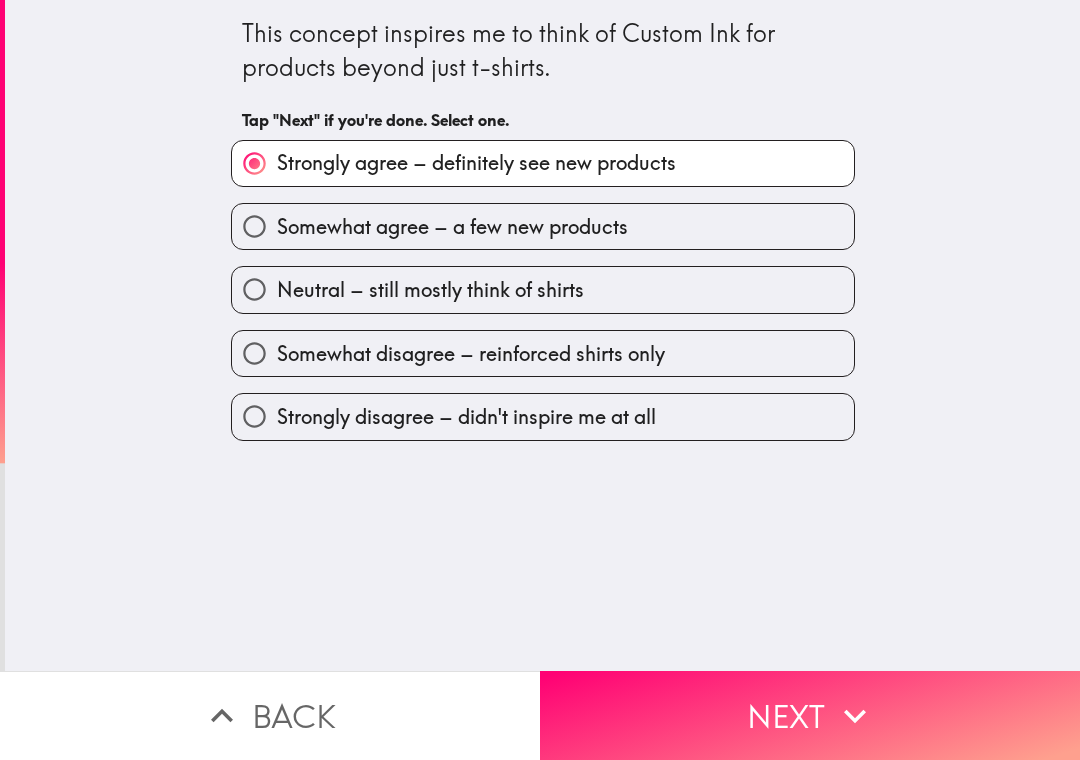 click 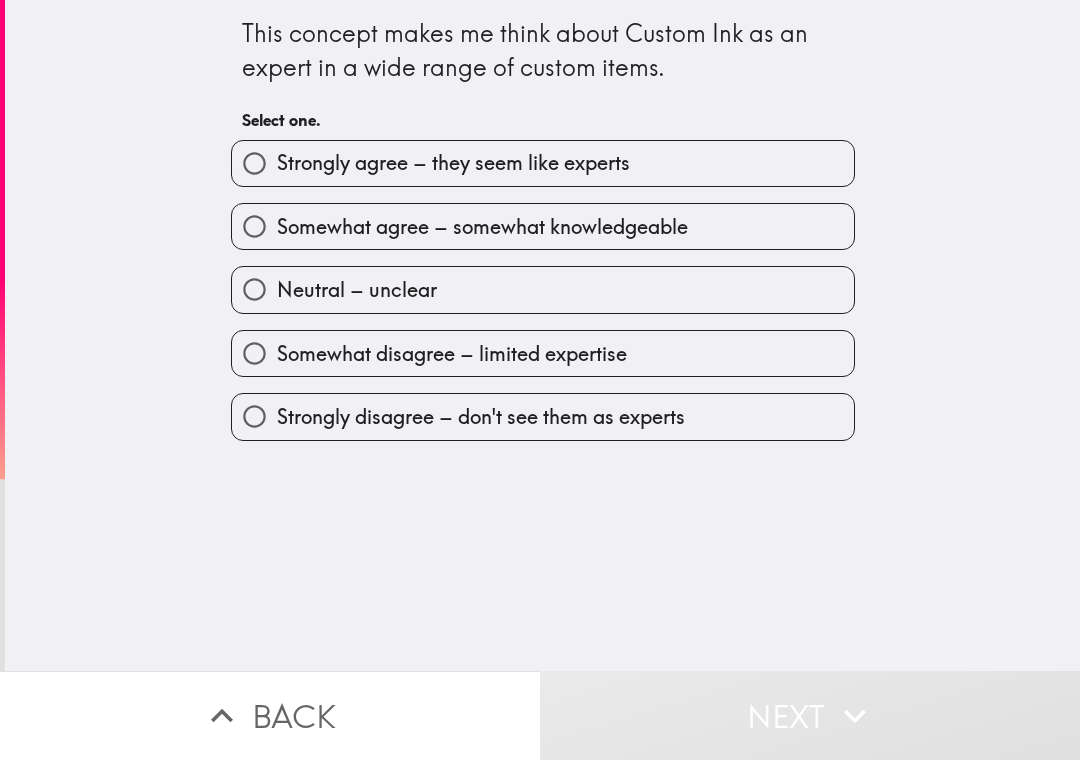 click on "Strongly agree – they seem like experts" at bounding box center (254, 163) 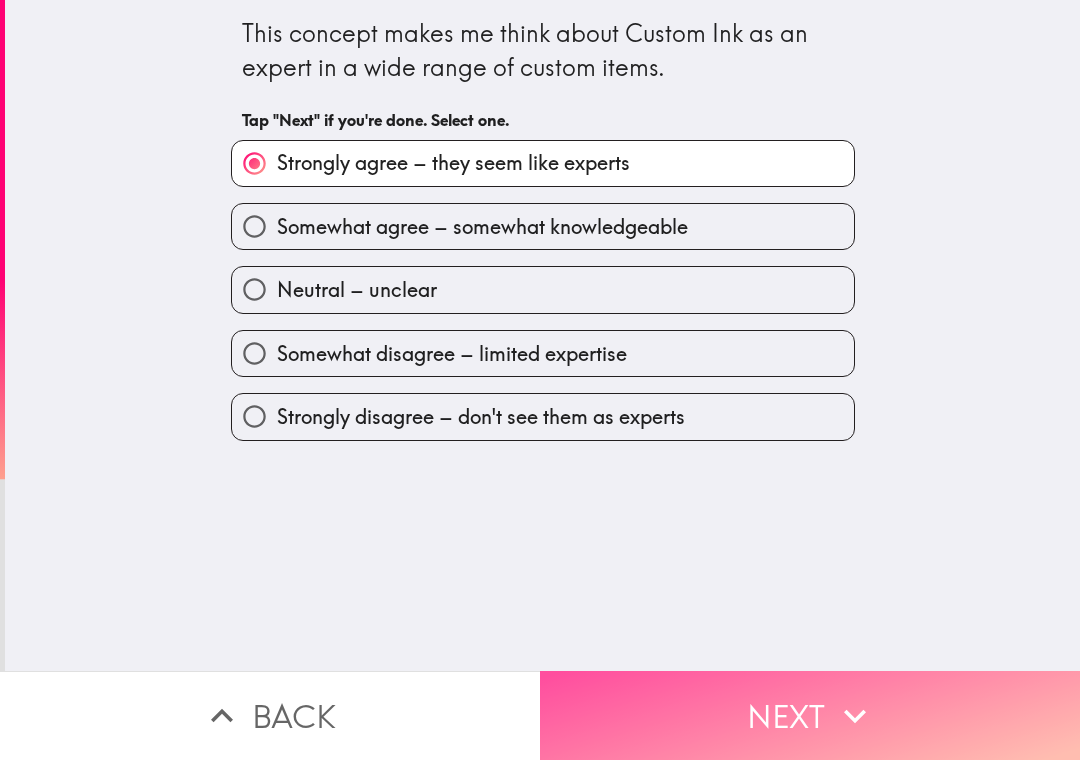 click 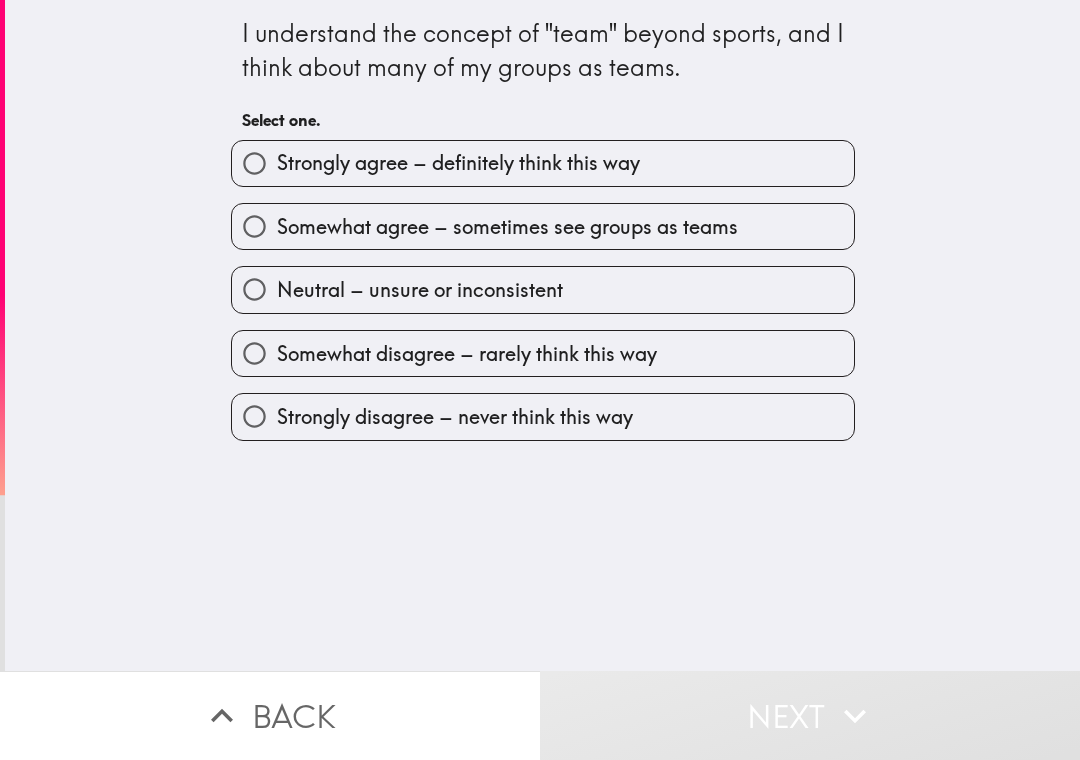 click on "Strongly agree – definitely think this way" at bounding box center [254, 163] 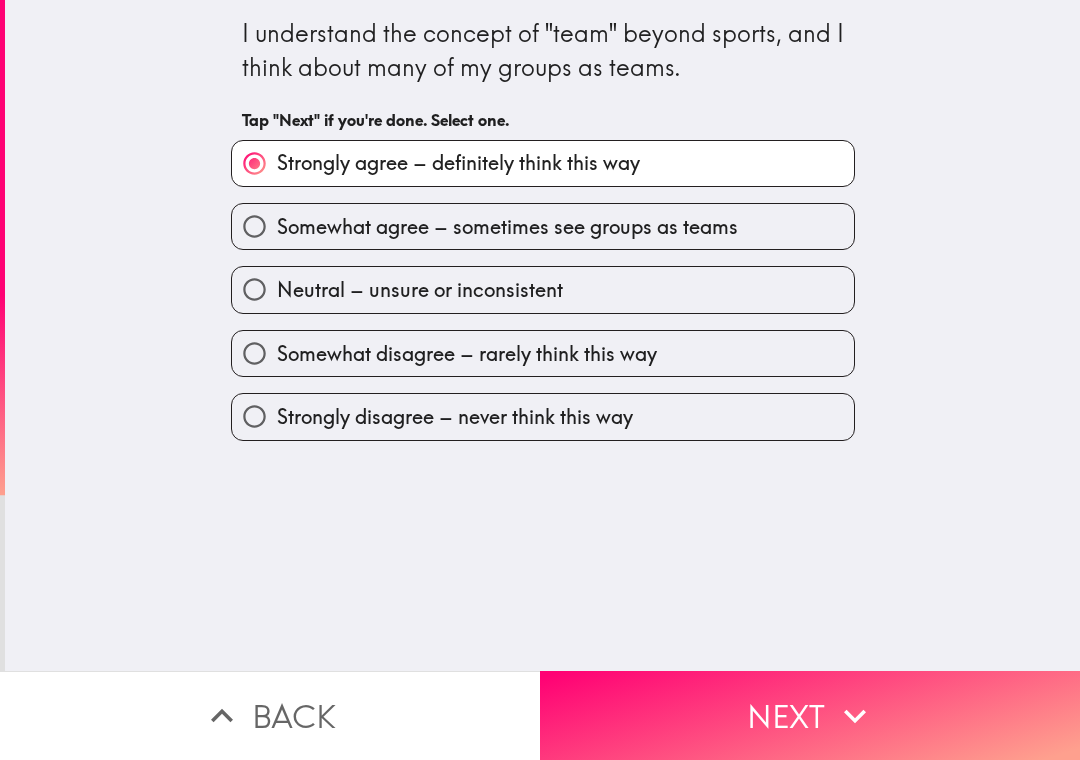 click 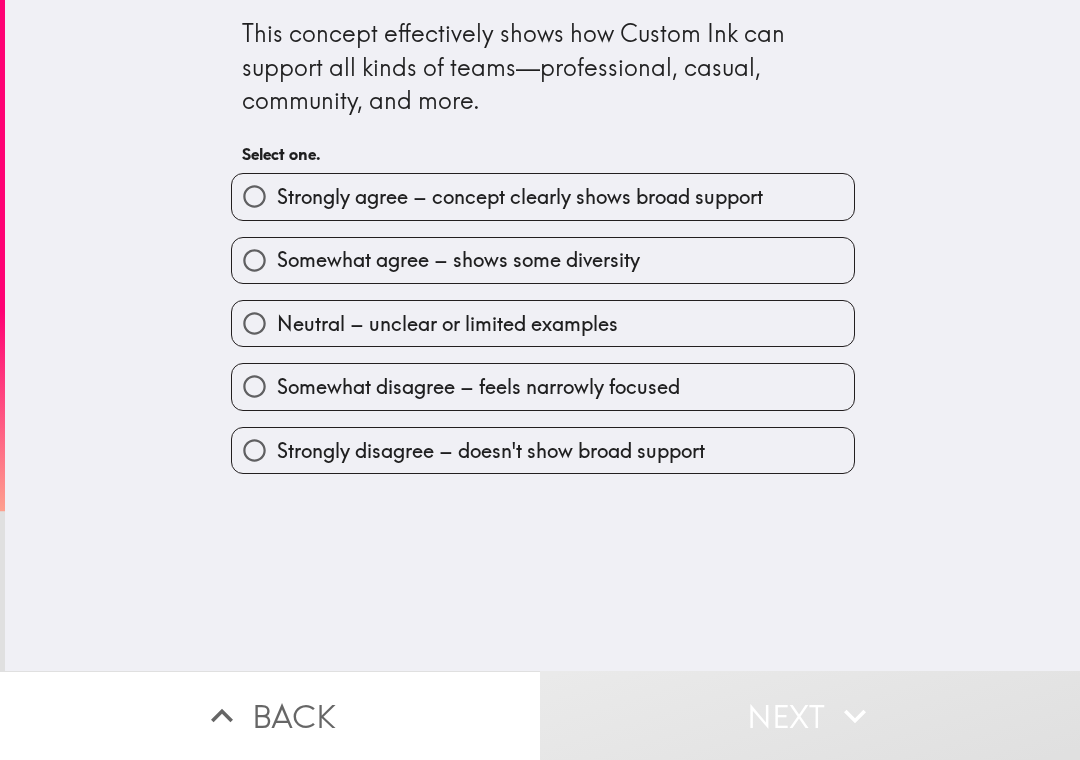 click on "Strongly agree – concept clearly shows broad support" at bounding box center [254, 196] 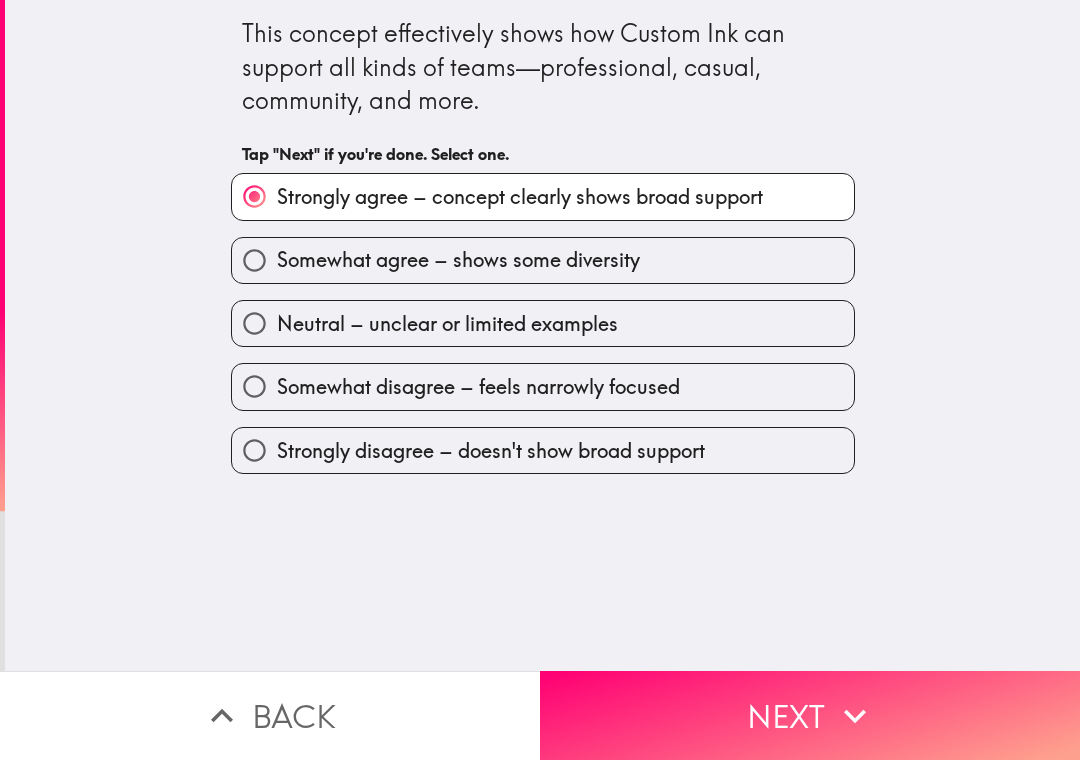 click 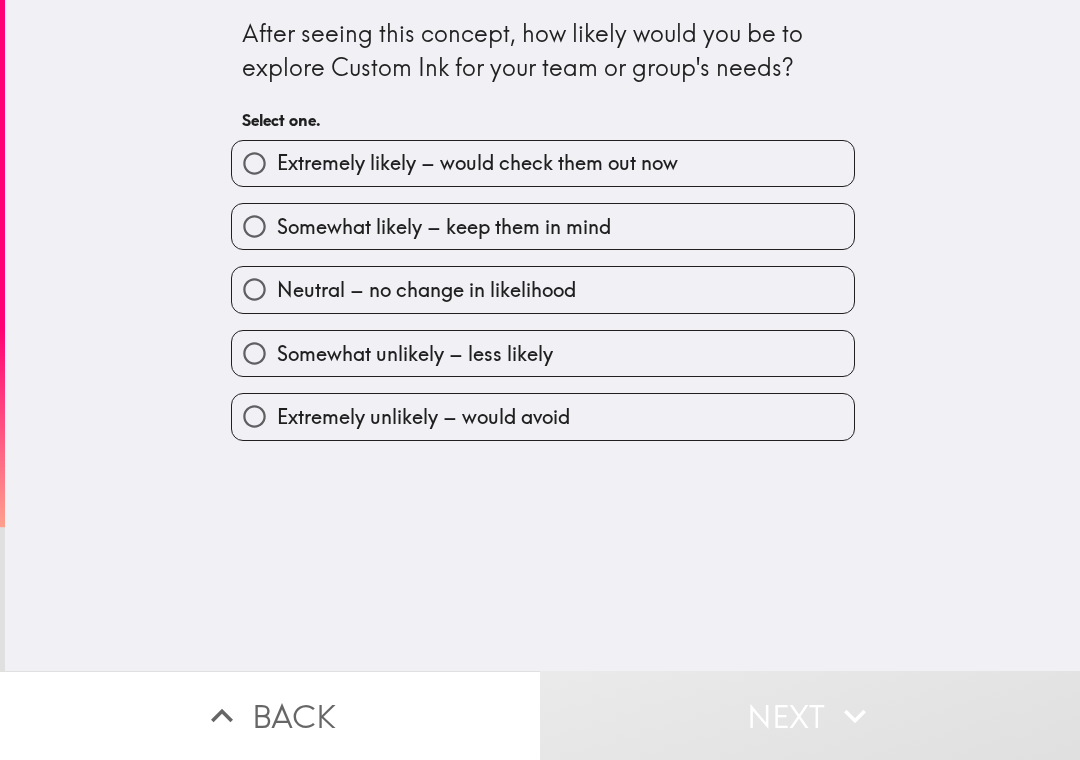 click on "Extremely likely – would check them out now" at bounding box center [254, 163] 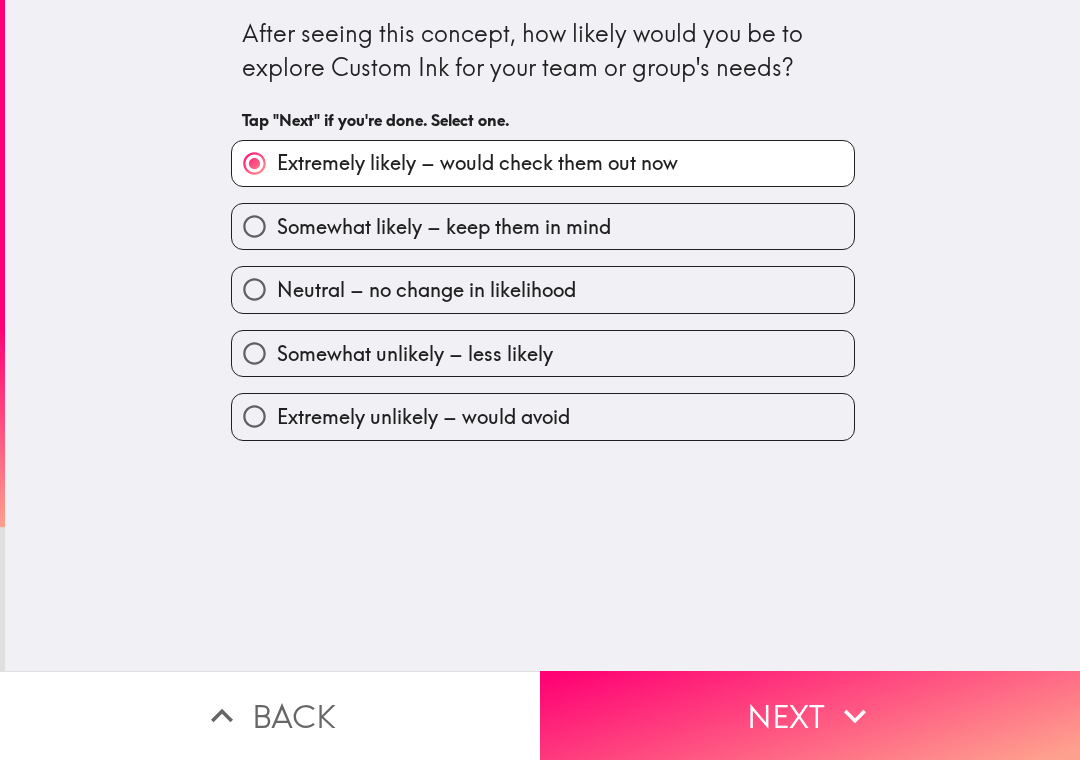 click 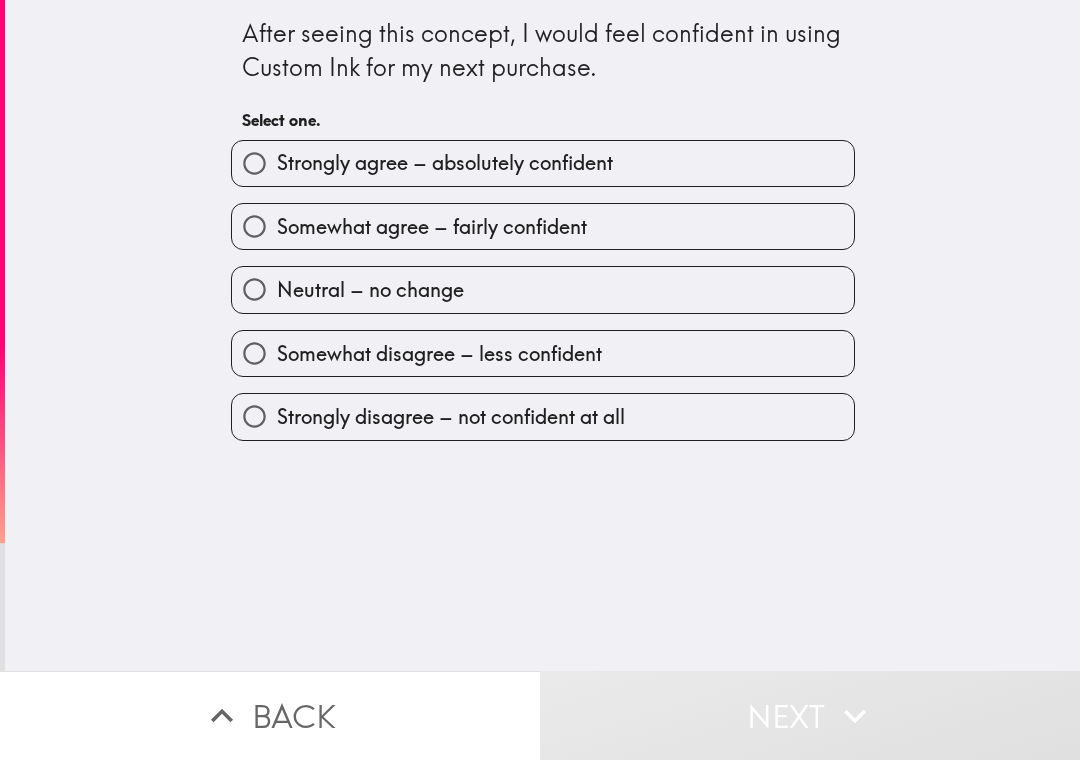 click on "Strongly agree – absolutely confident" at bounding box center [254, 163] 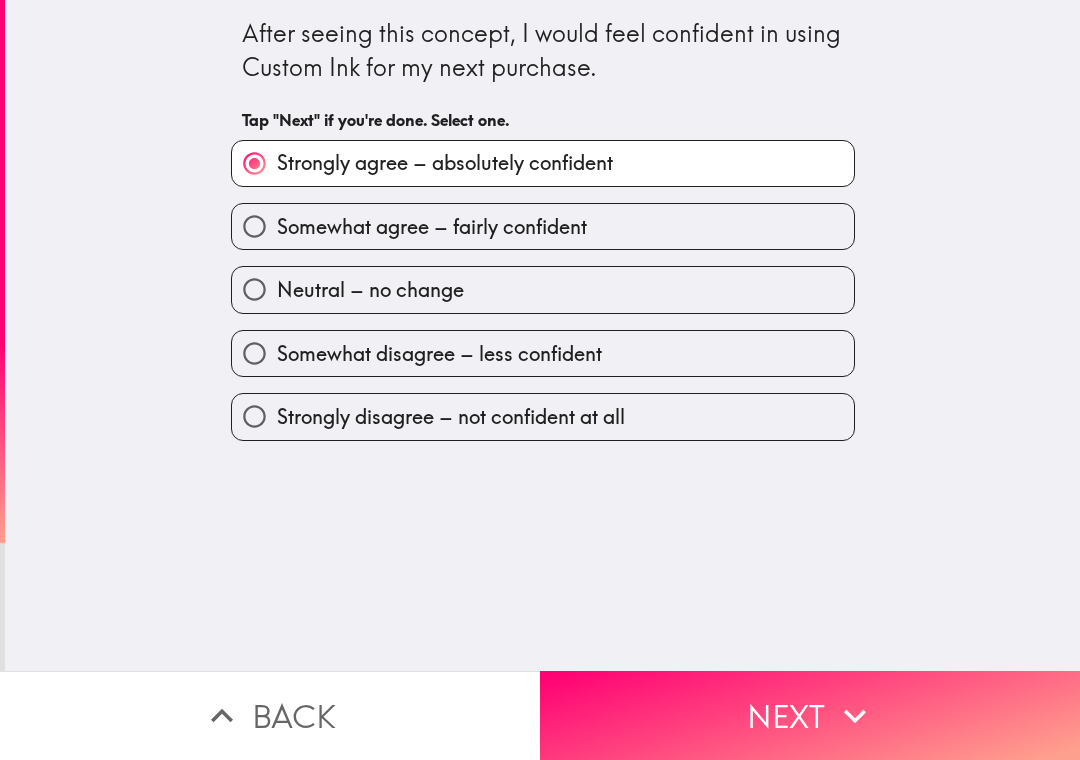 click 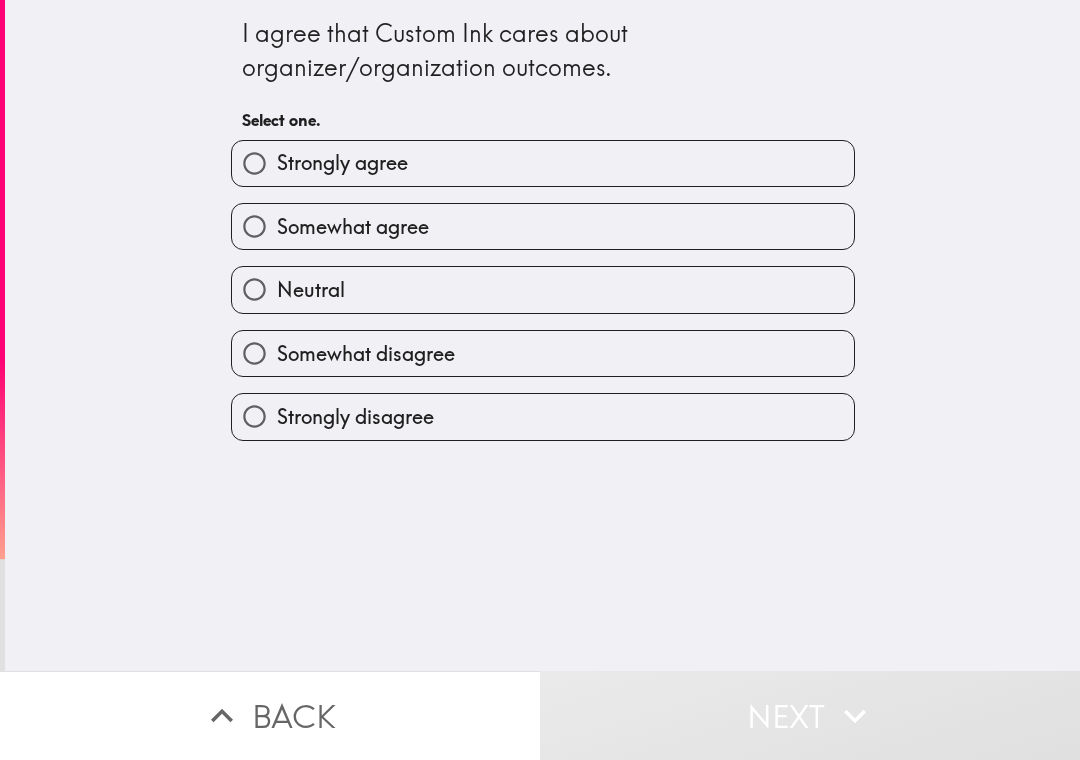click on "Strongly agree" at bounding box center (254, 163) 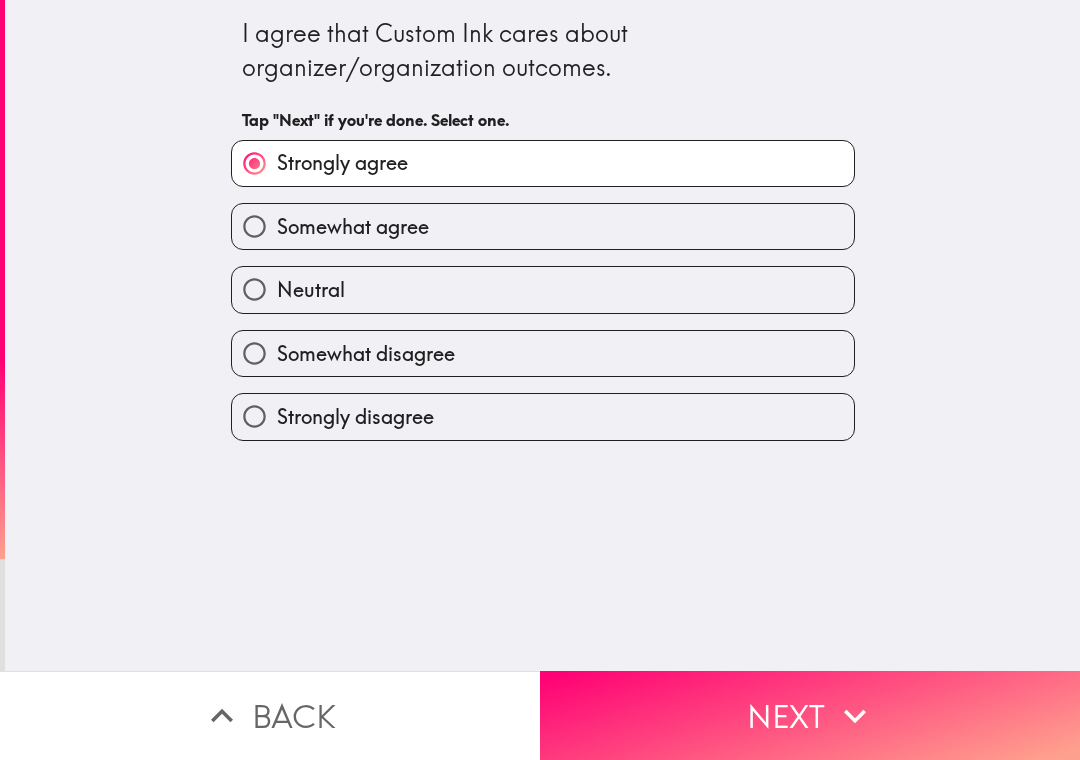 click 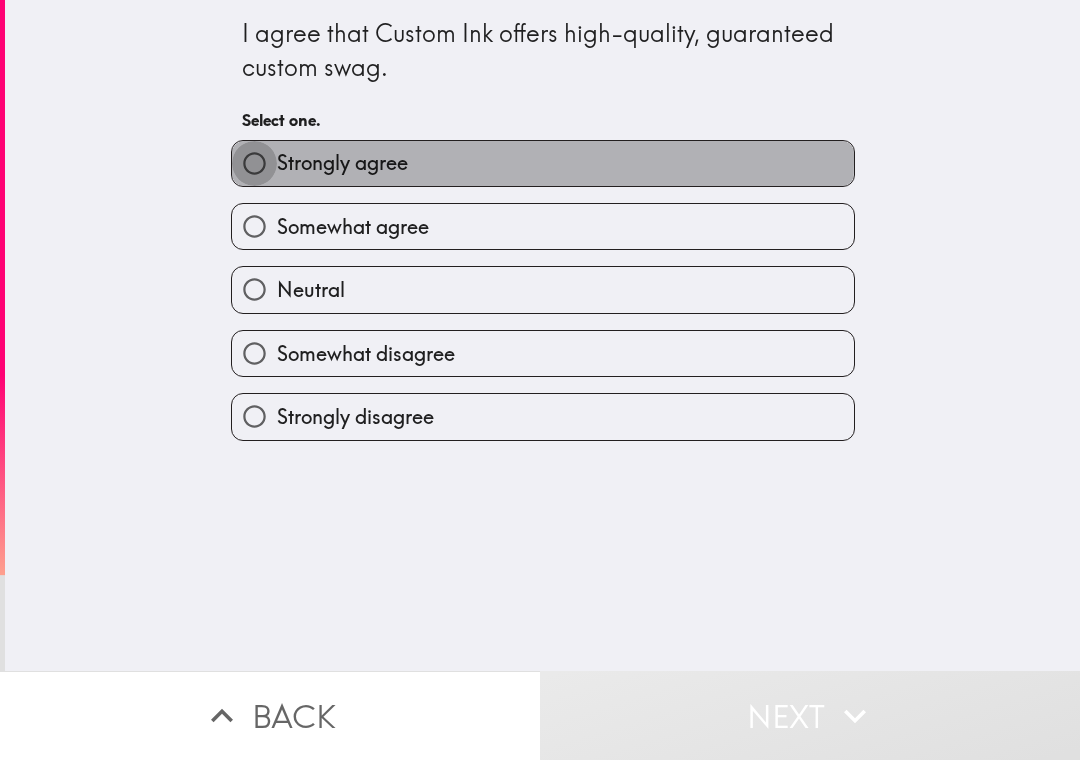 click on "Strongly agree" at bounding box center (254, 163) 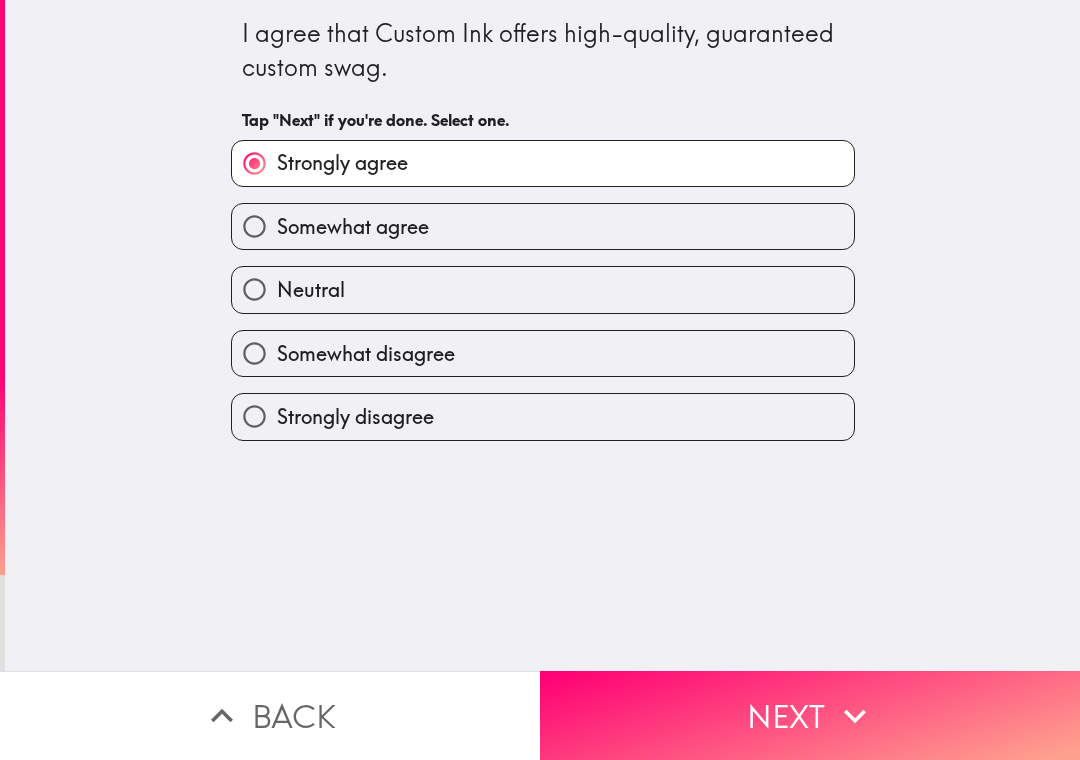 click 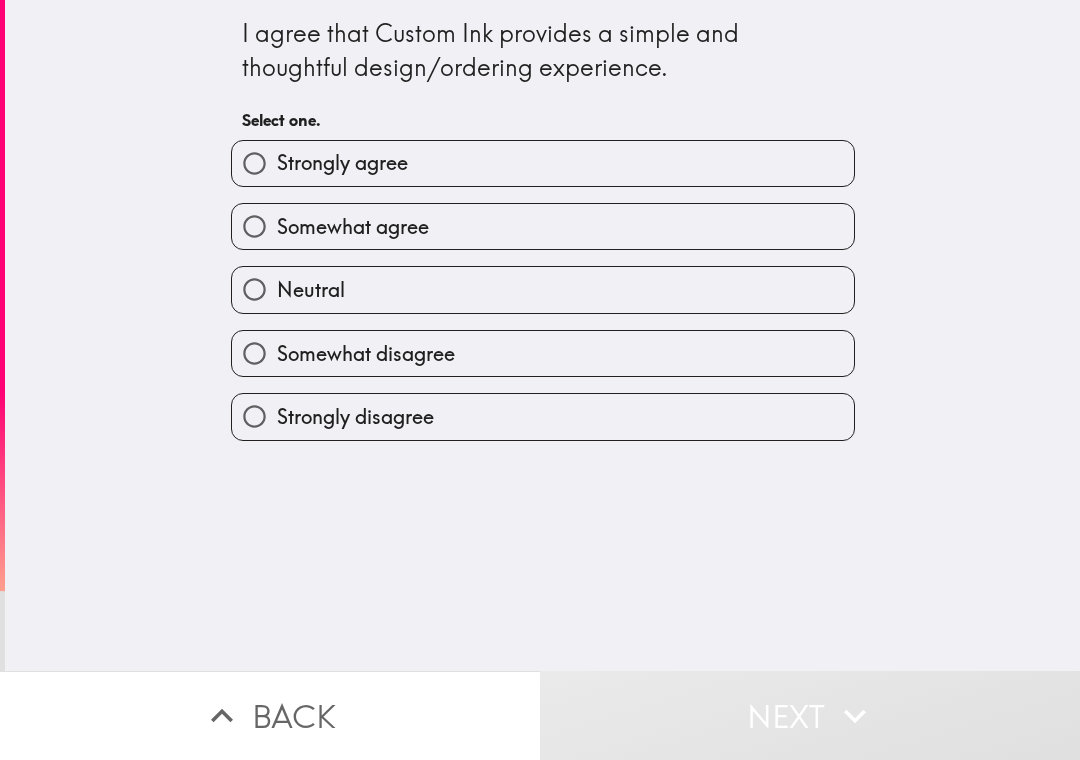 click on "Strongly agree" at bounding box center [254, 163] 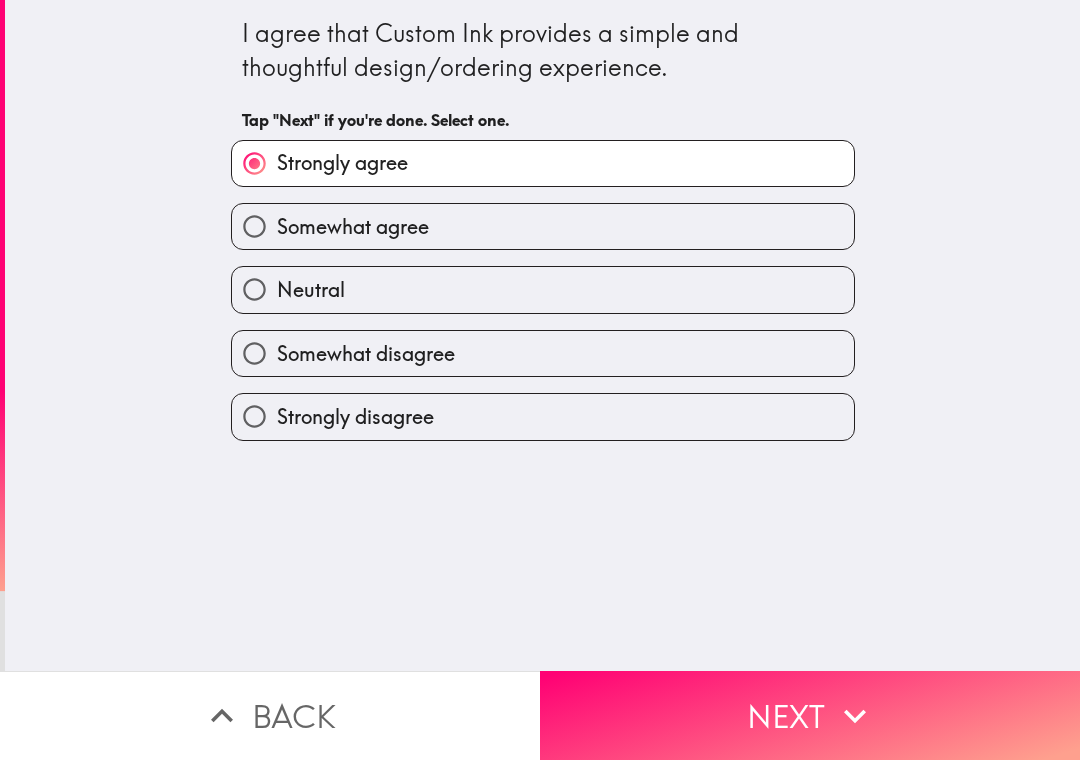 click 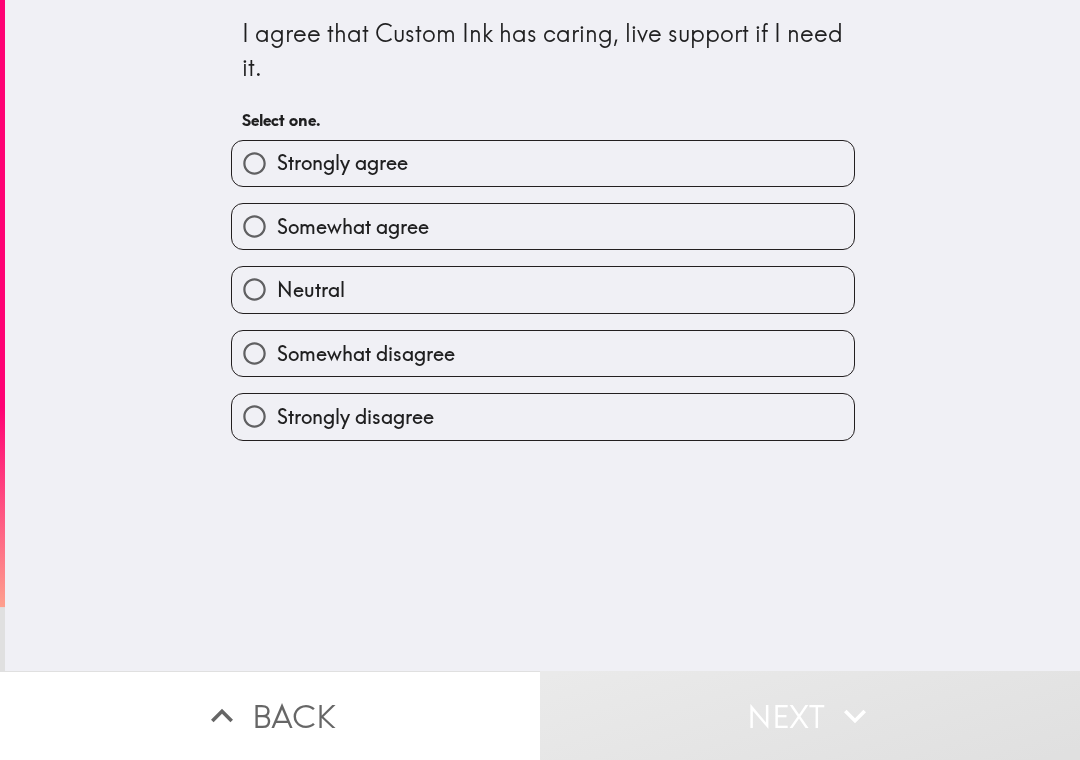 click on "Strongly agree" at bounding box center [254, 163] 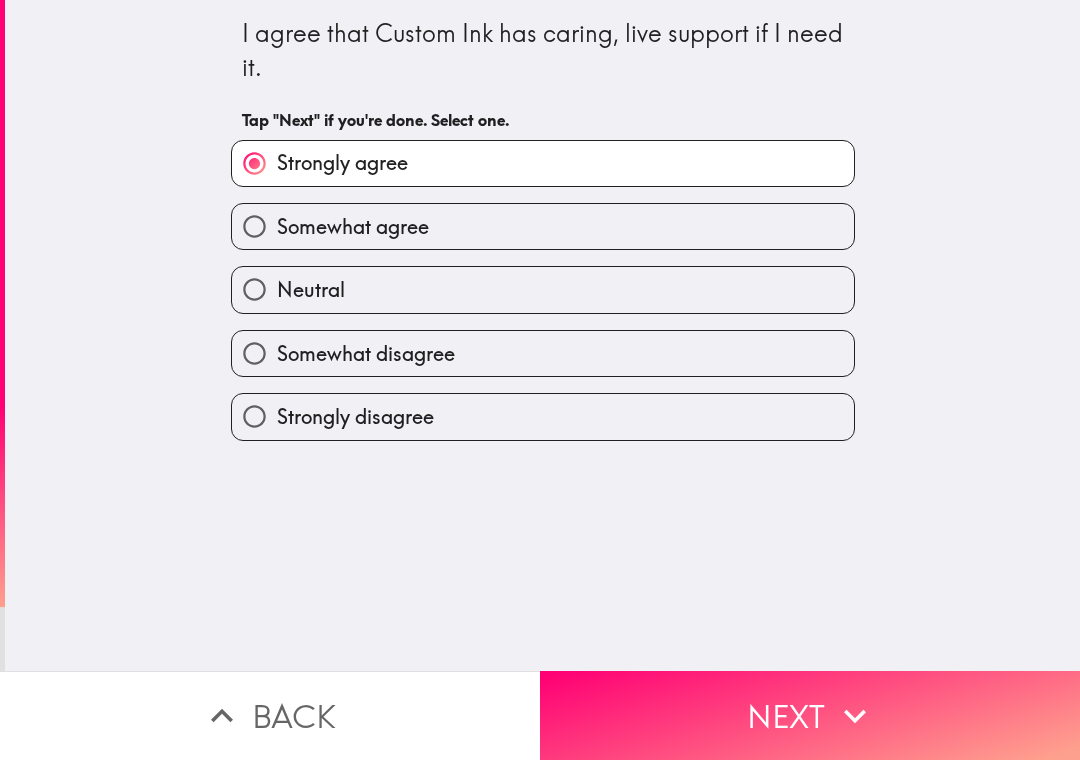 click 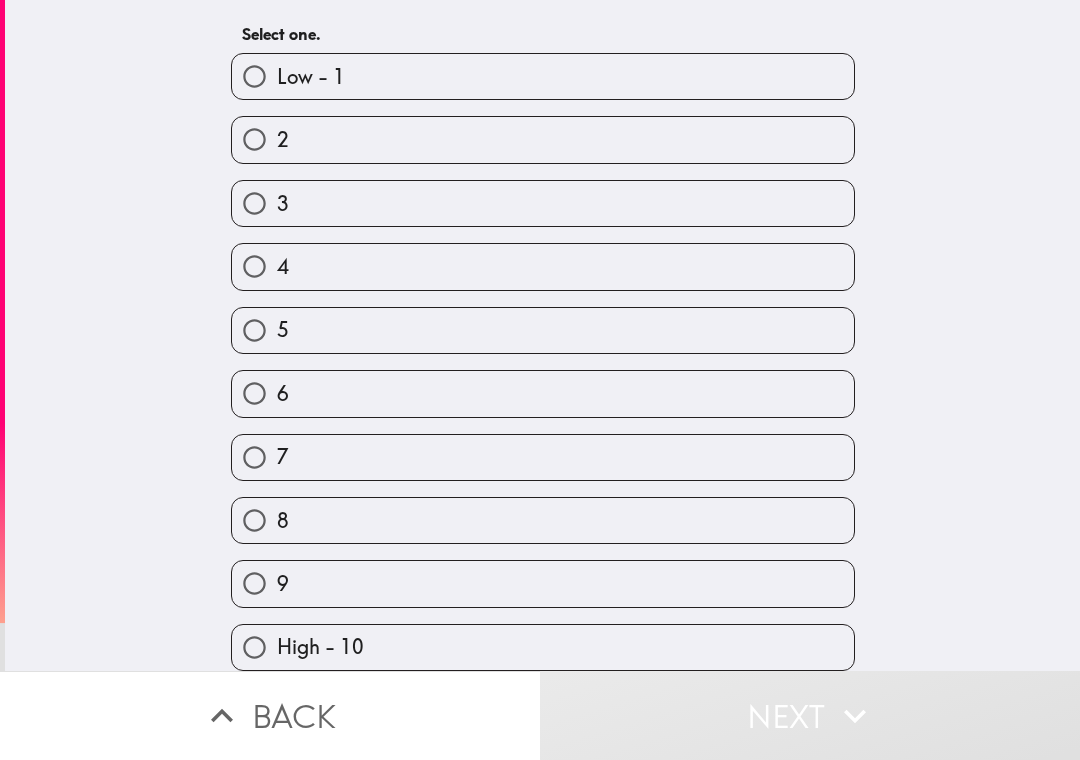 scroll, scrollTop: 62, scrollLeft: 0, axis: vertical 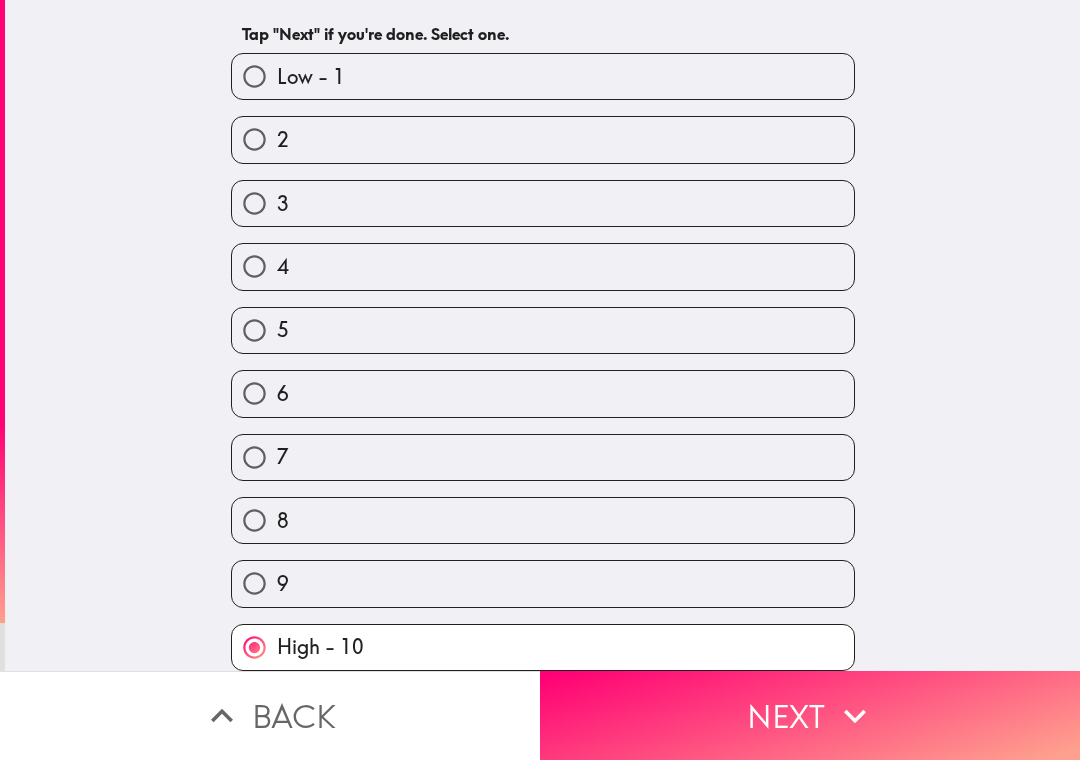 click on "Next" at bounding box center [810, 715] 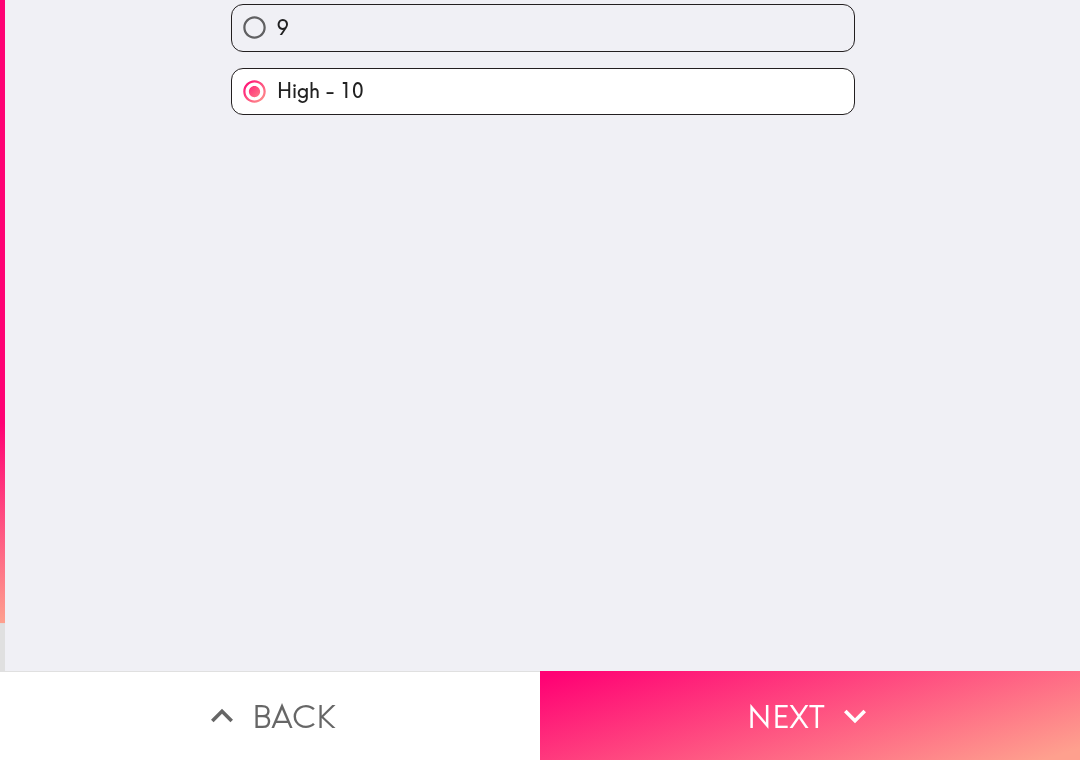 scroll, scrollTop: 0, scrollLeft: 0, axis: both 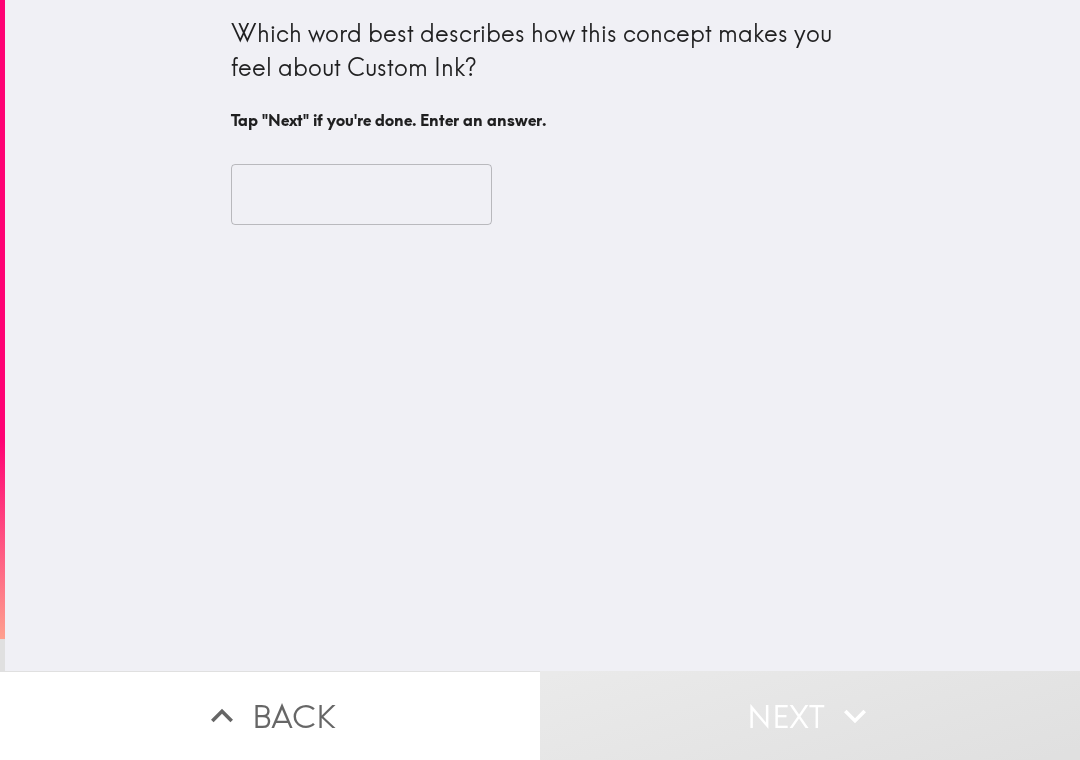 click at bounding box center [361, 195] 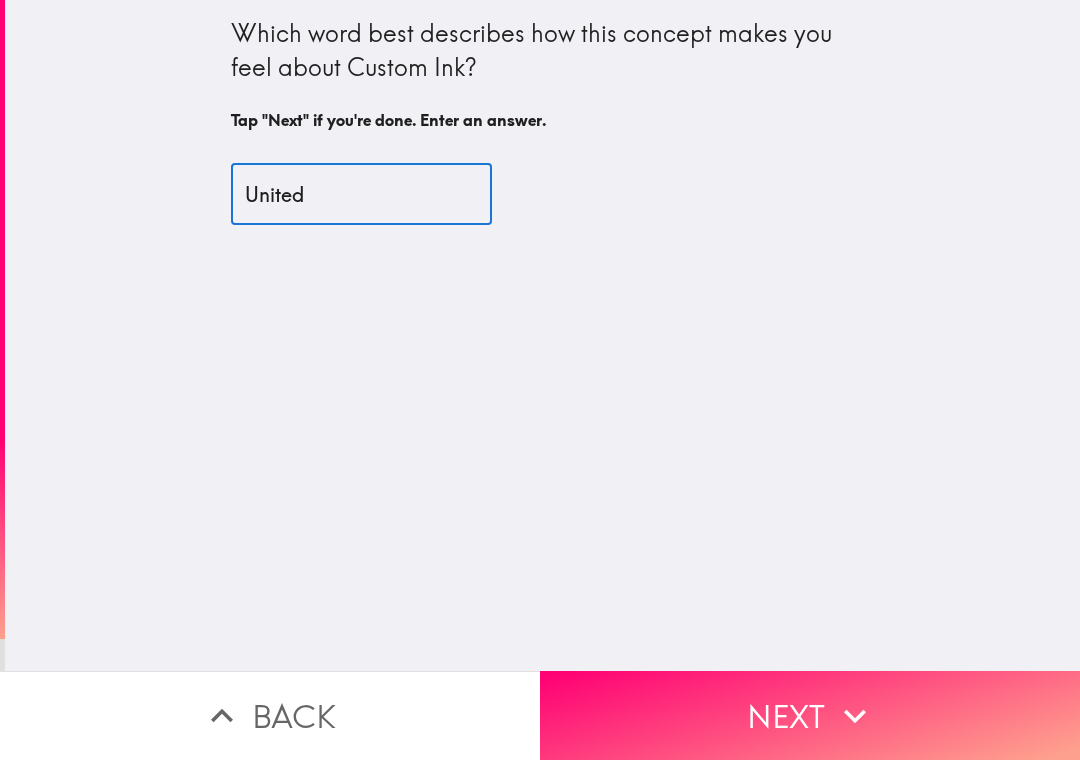 type on "United" 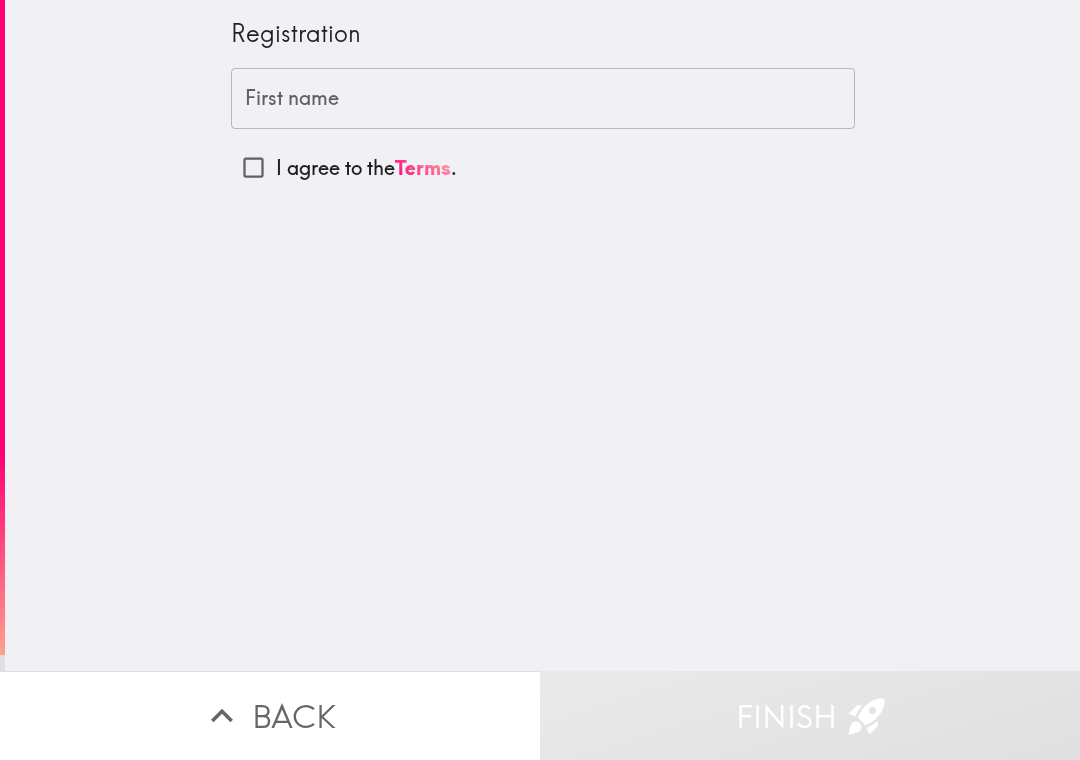 click on "First name" at bounding box center (543, 99) 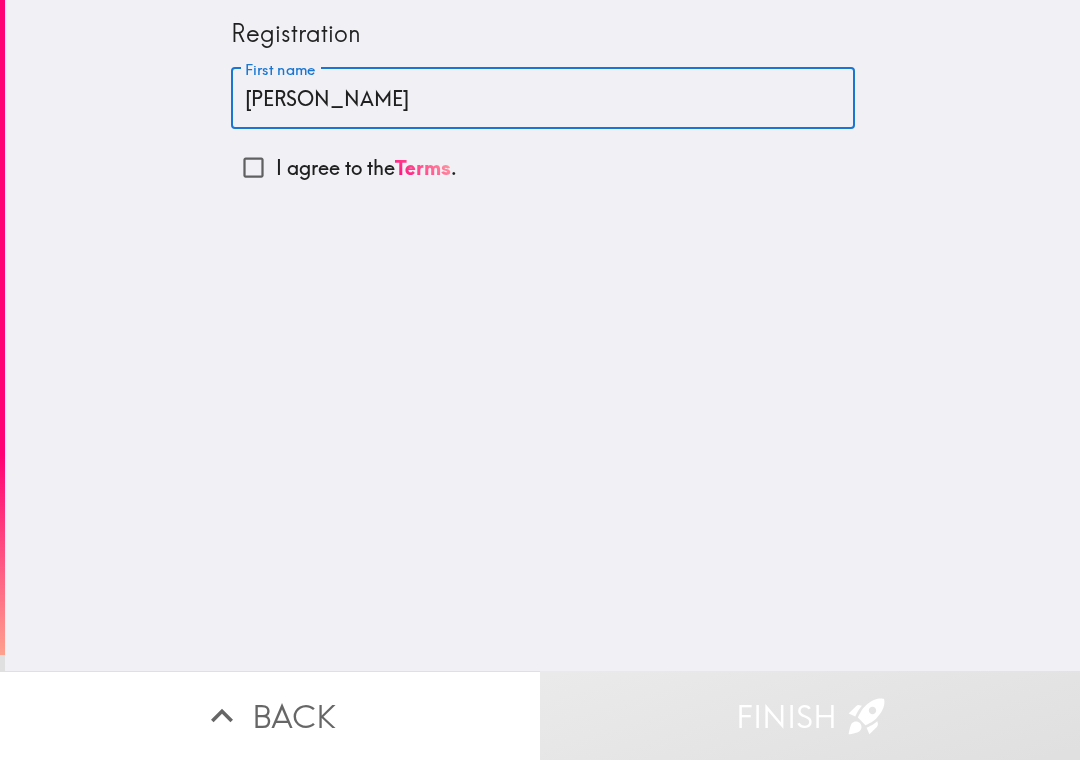 type on "[PERSON_NAME]" 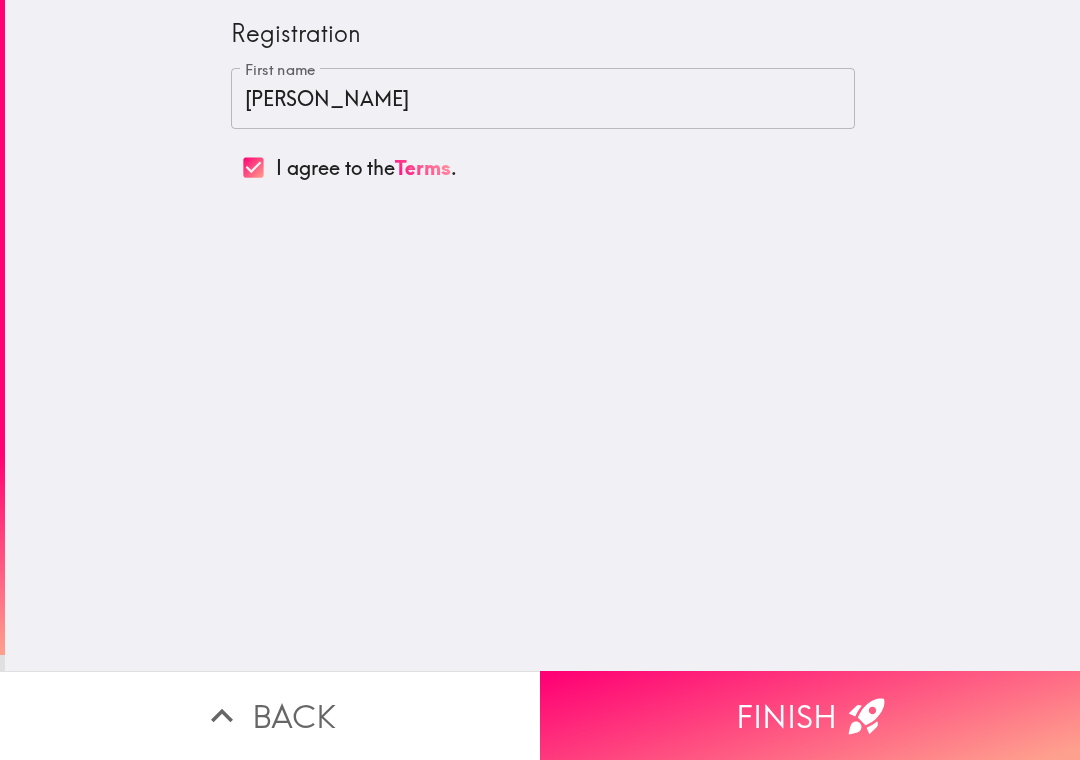 click on "Finish" at bounding box center (810, 715) 